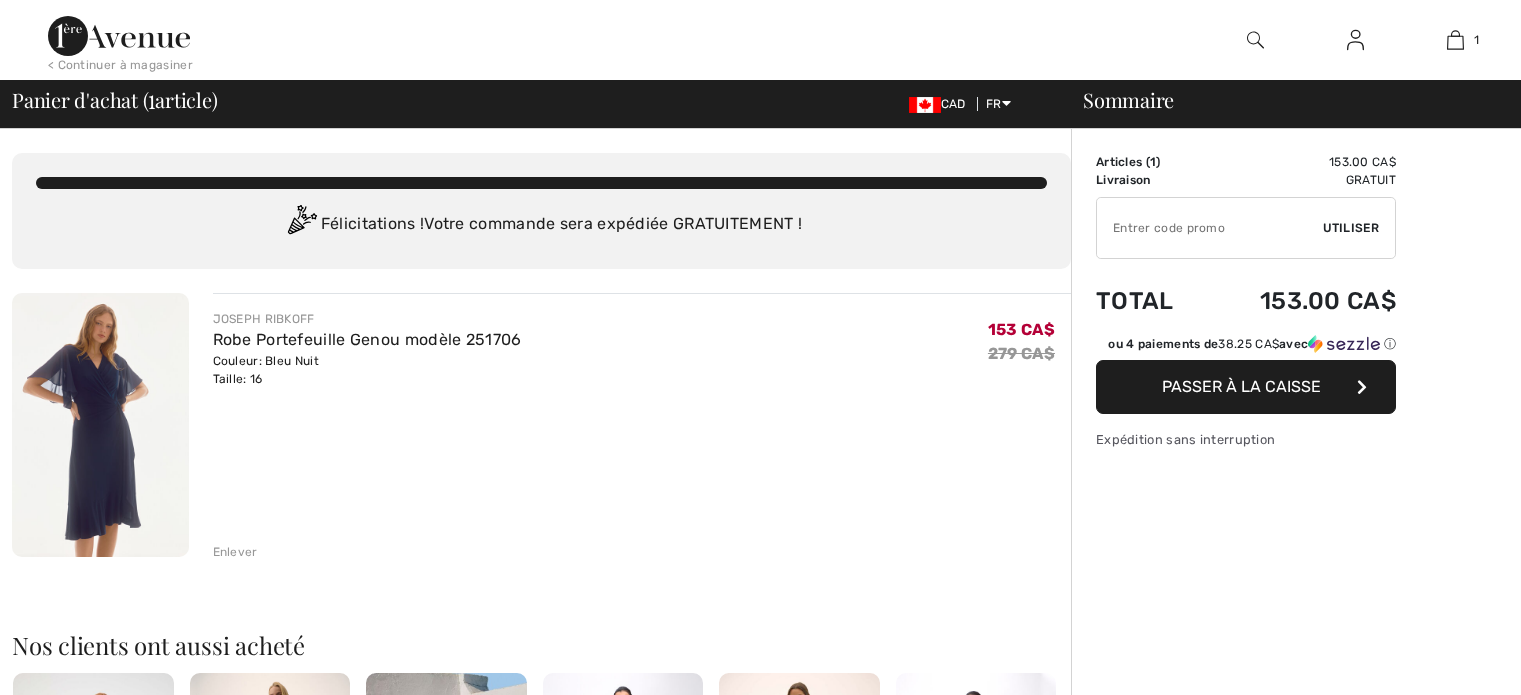 scroll, scrollTop: 0, scrollLeft: 0, axis: both 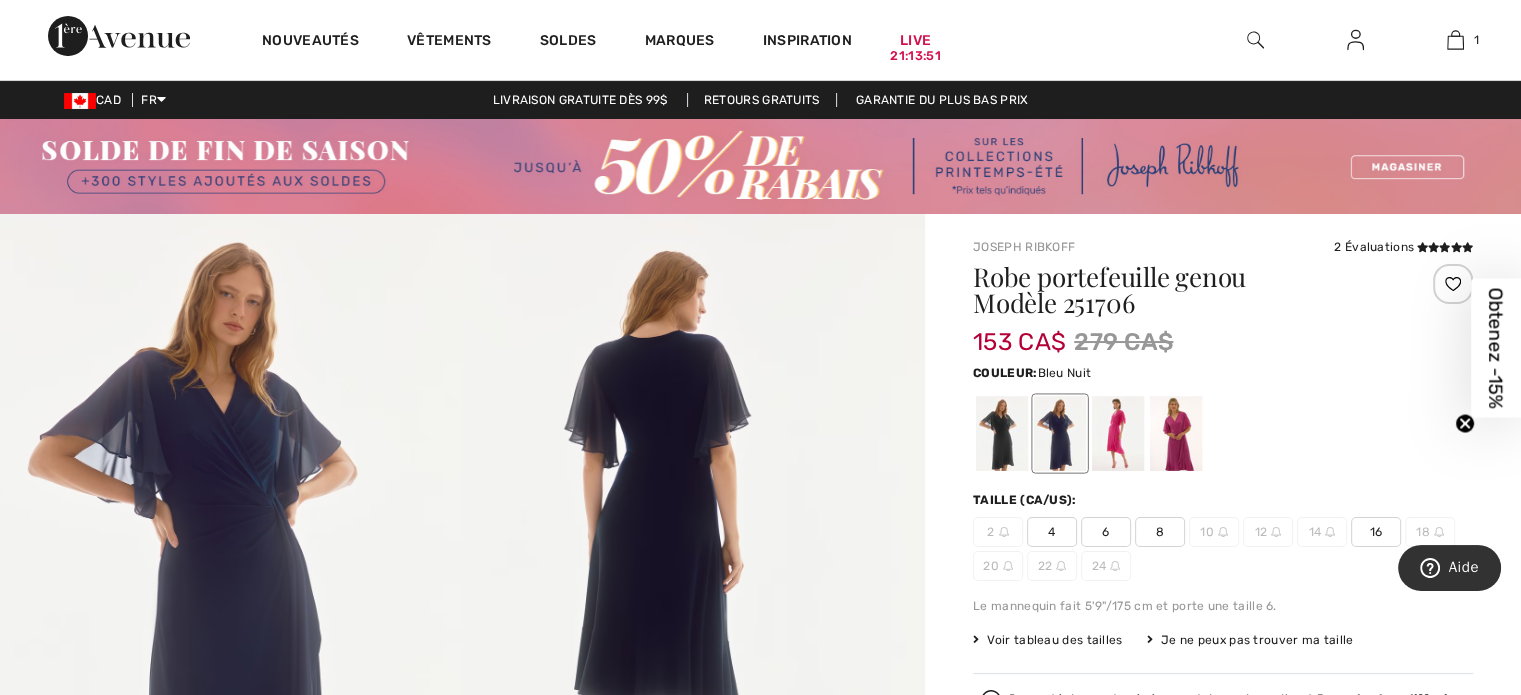 click at bounding box center (760, 166) 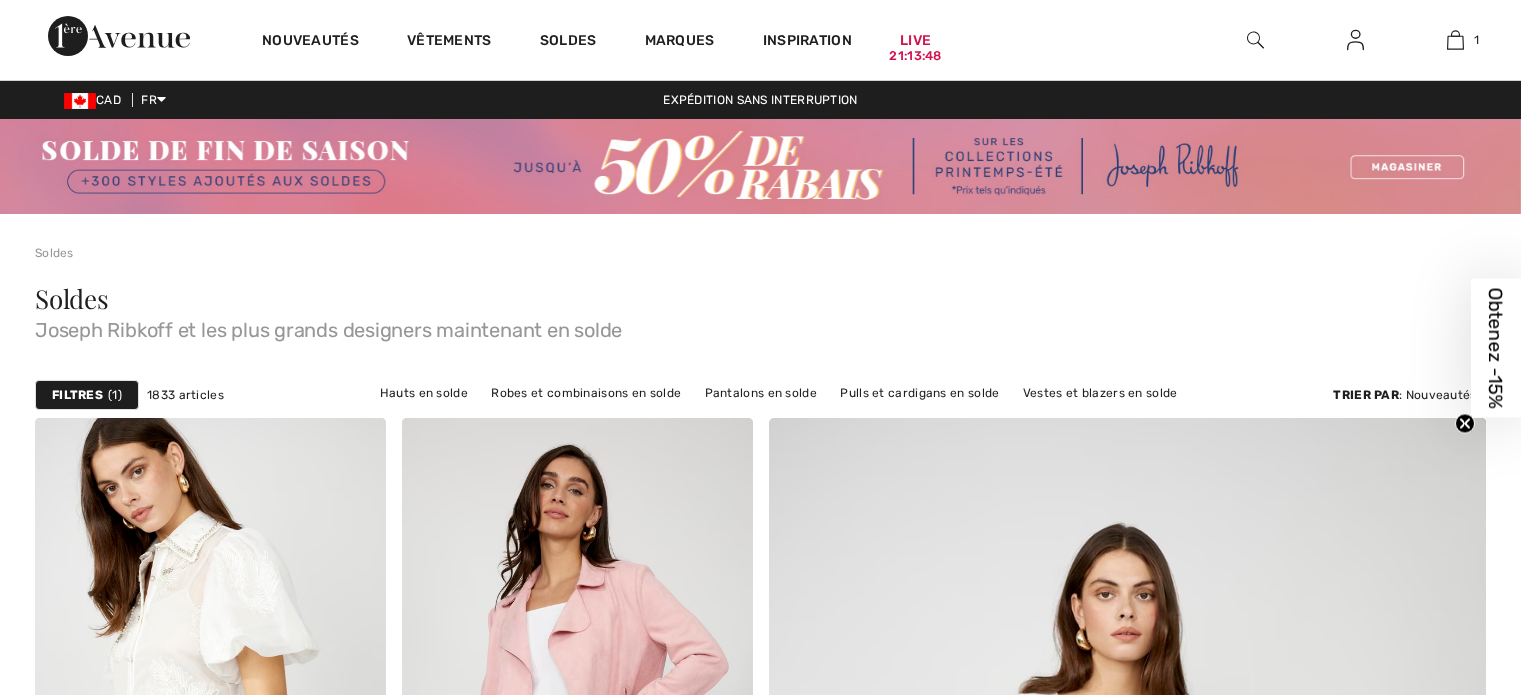 scroll, scrollTop: 0, scrollLeft: 0, axis: both 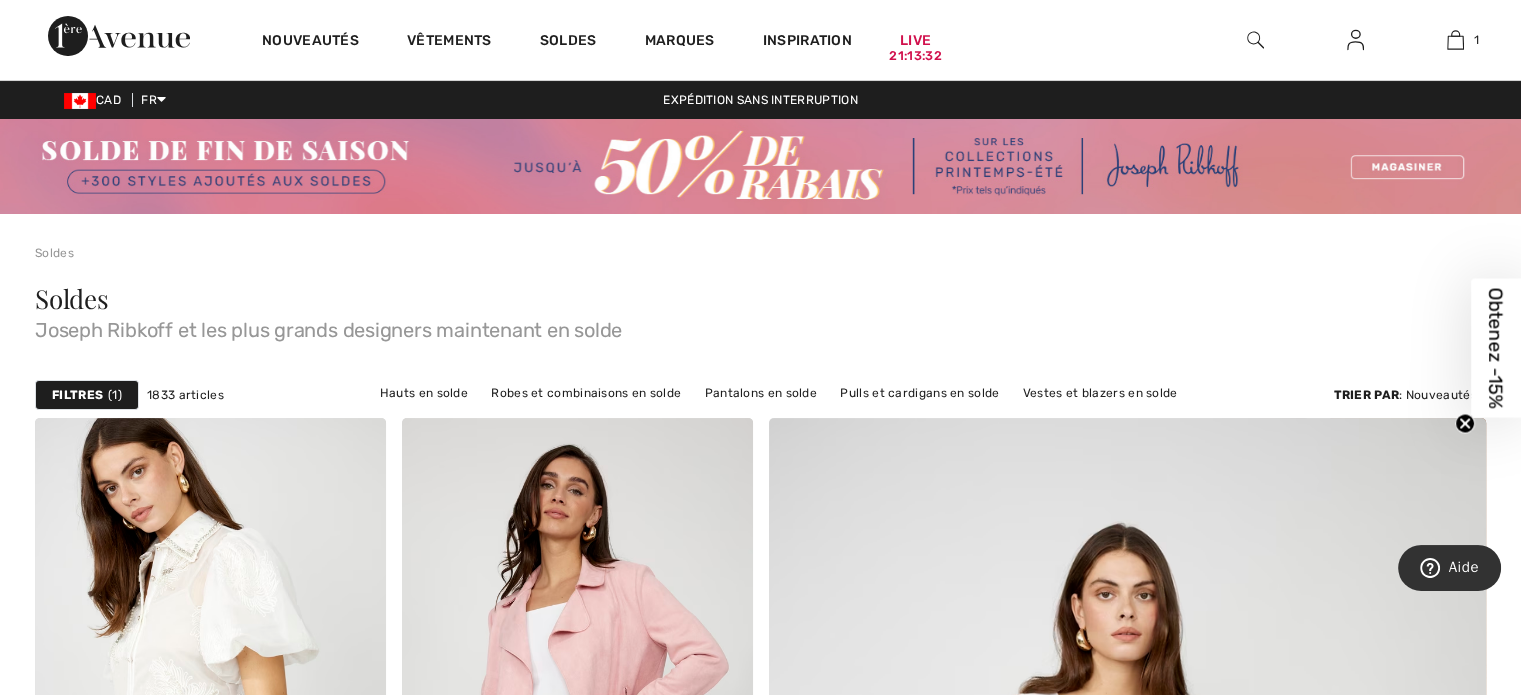 click at bounding box center [1255, 40] 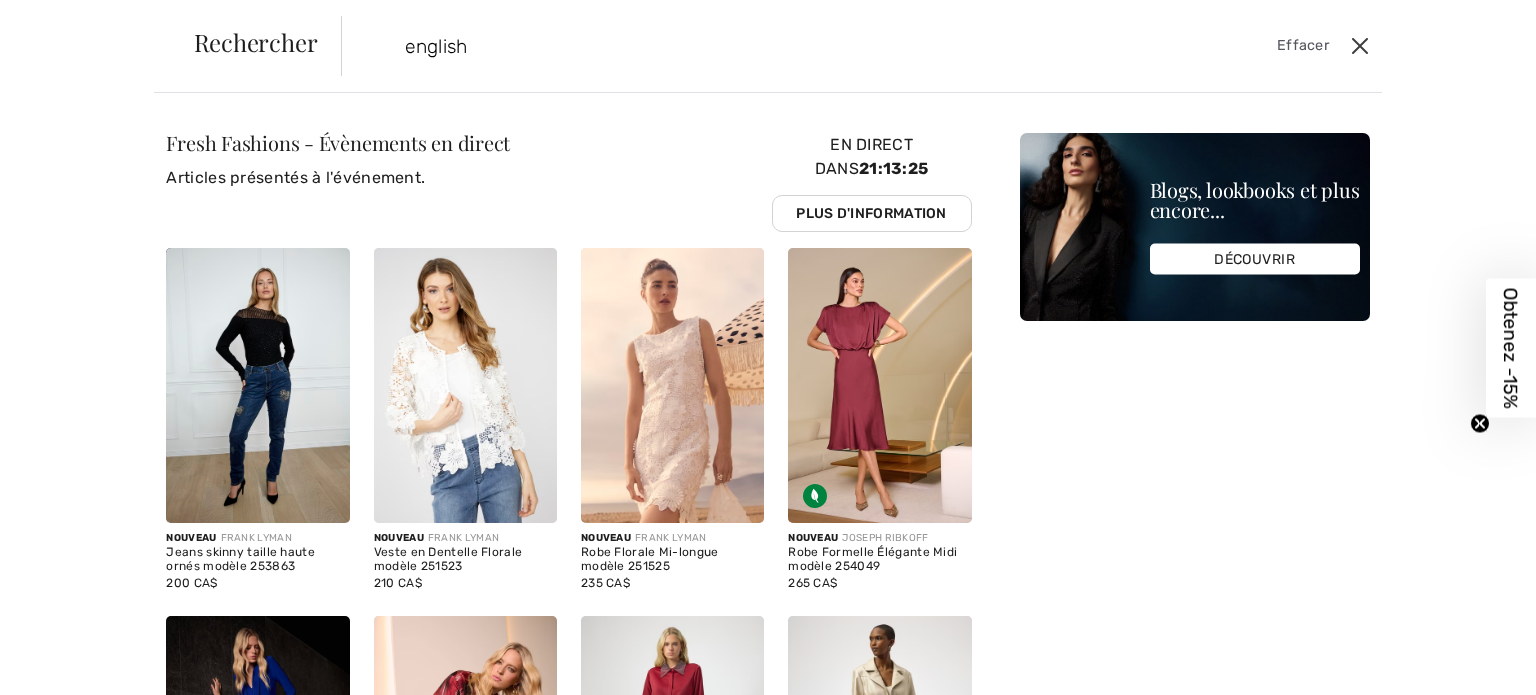 type on "english" 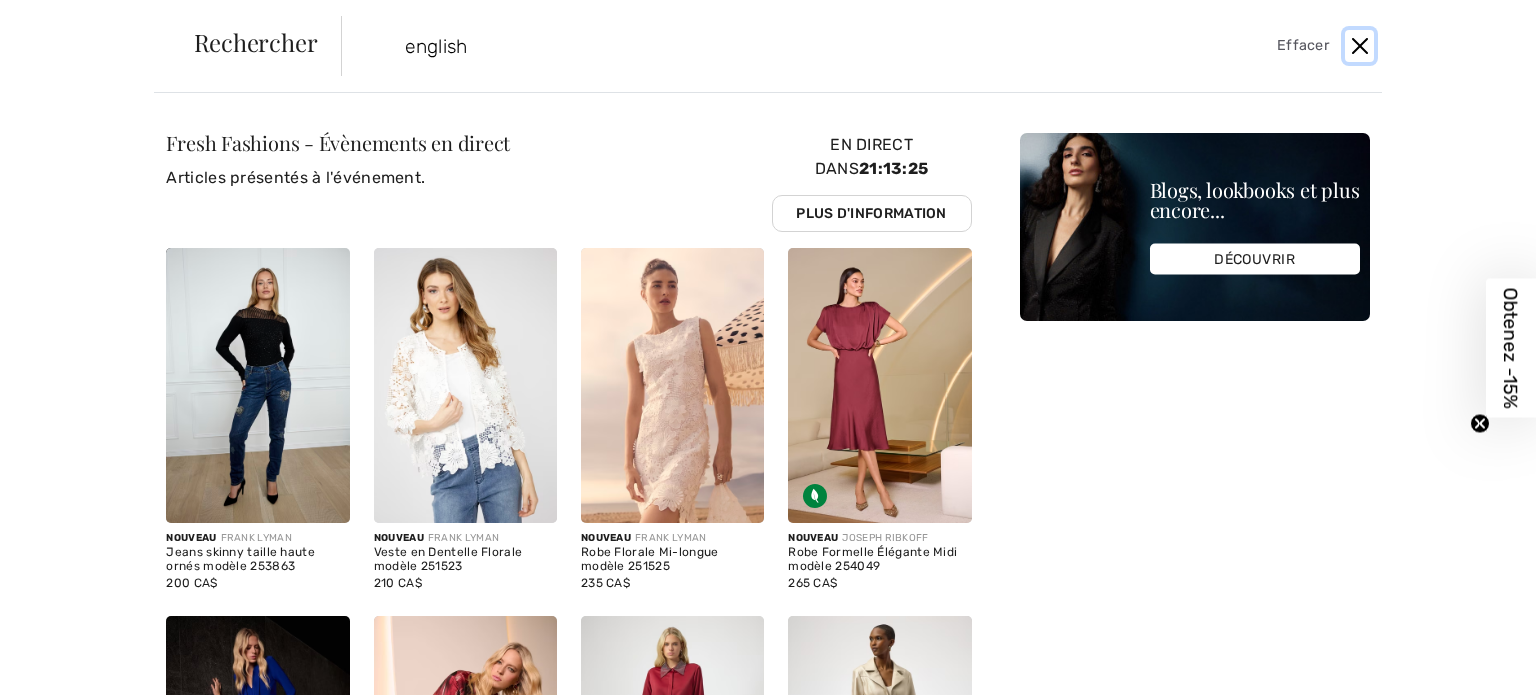 click at bounding box center [1359, 46] 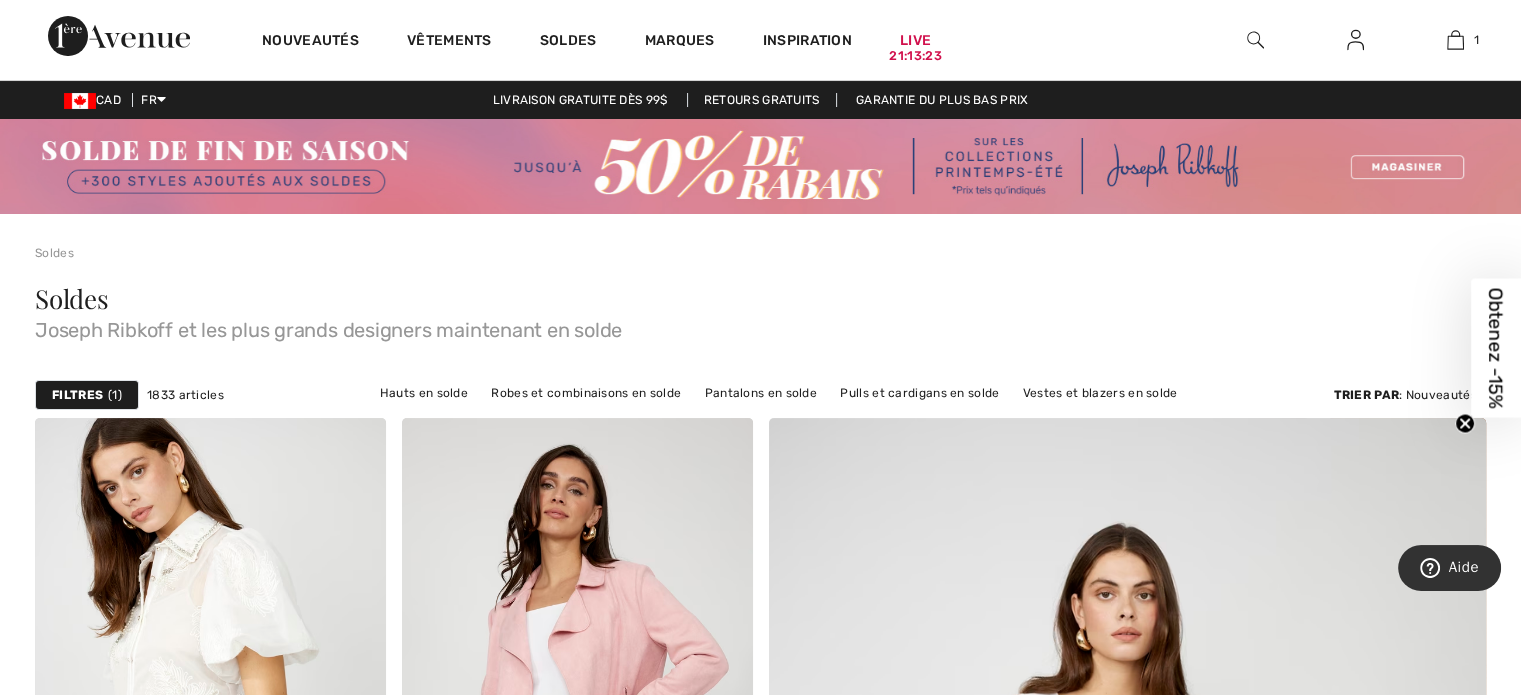 click at bounding box center [1355, 40] 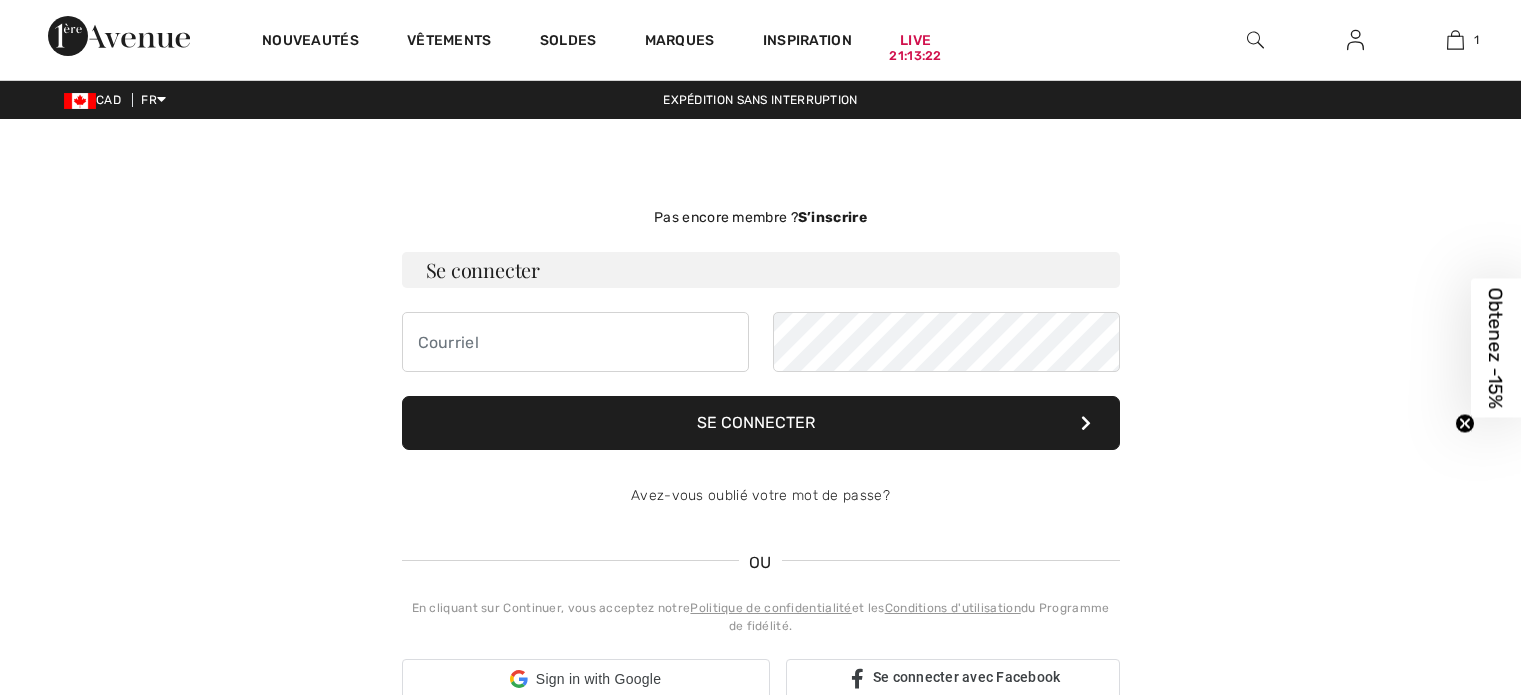 scroll, scrollTop: 0, scrollLeft: 0, axis: both 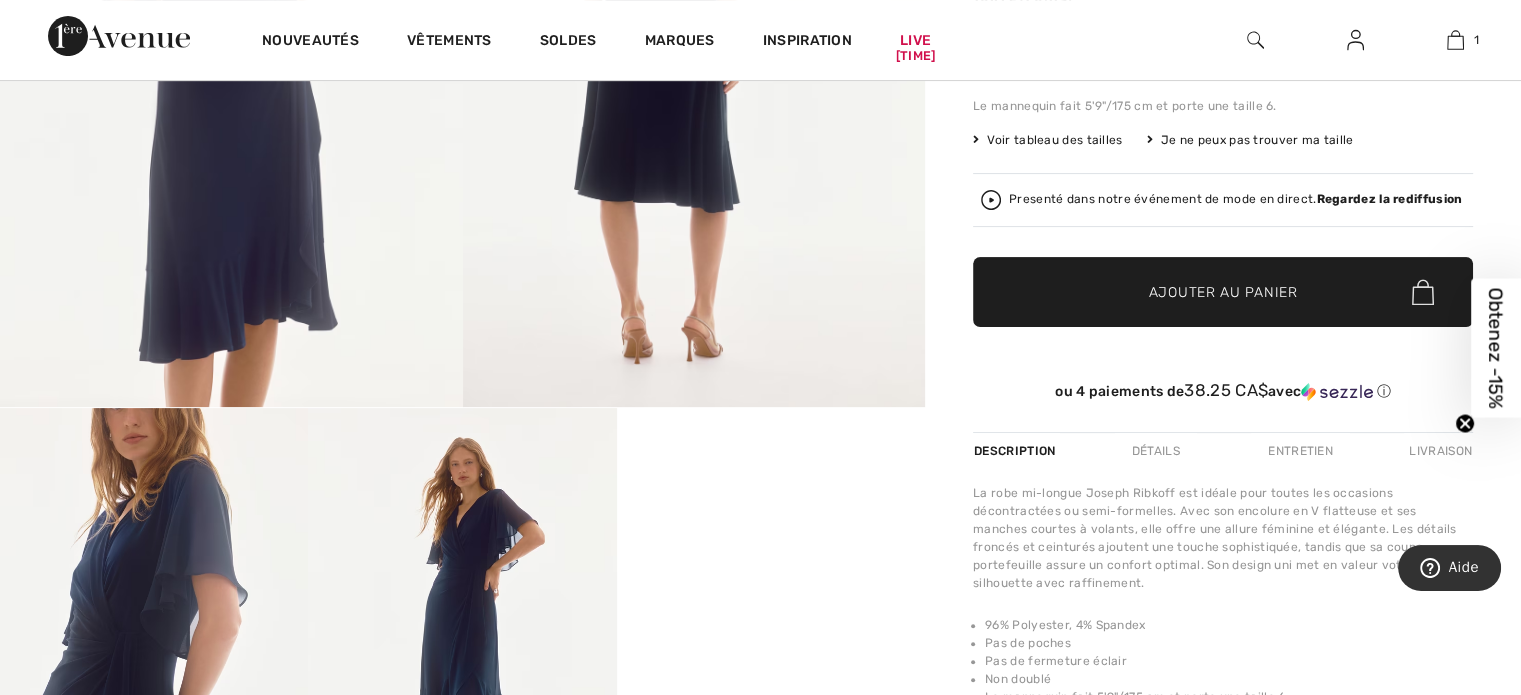 click on "Livraison" at bounding box center [1438, 451] 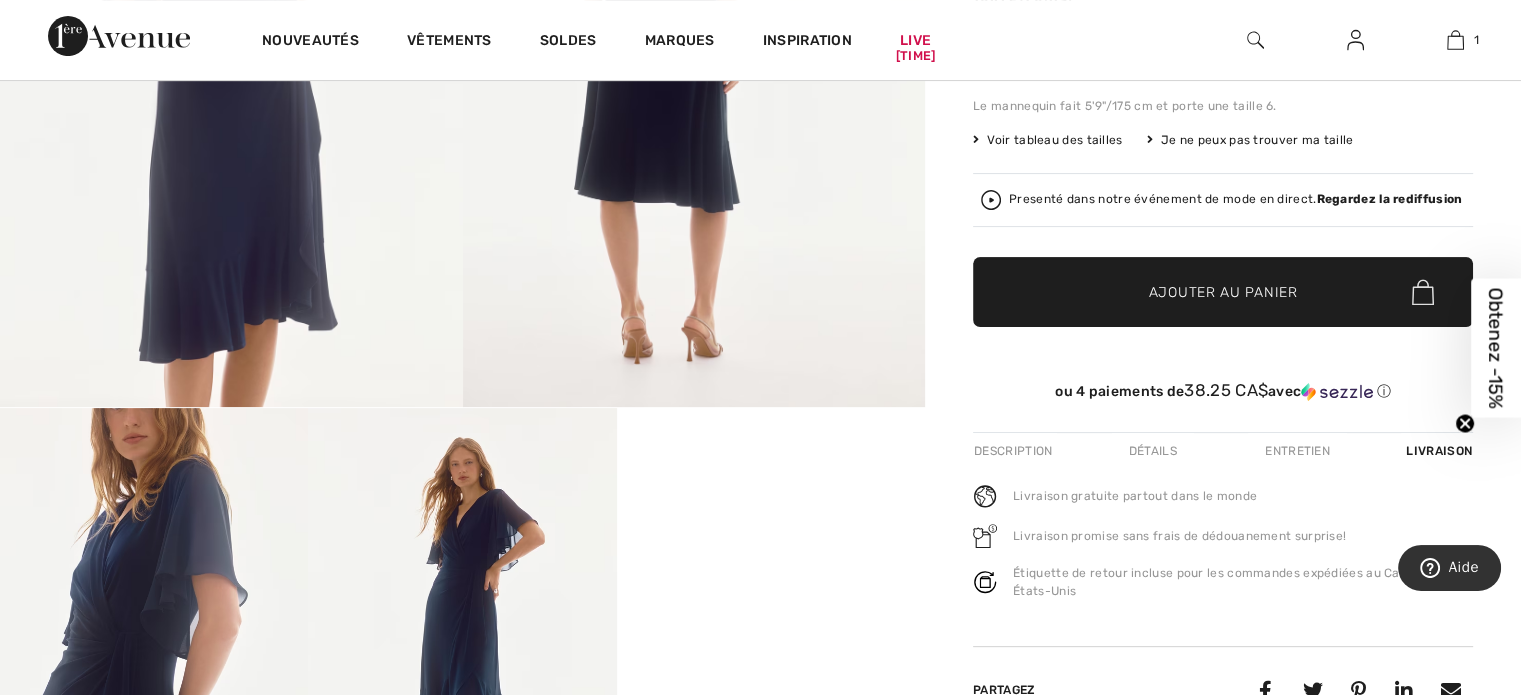 click on "Entretien" at bounding box center (1297, 451) 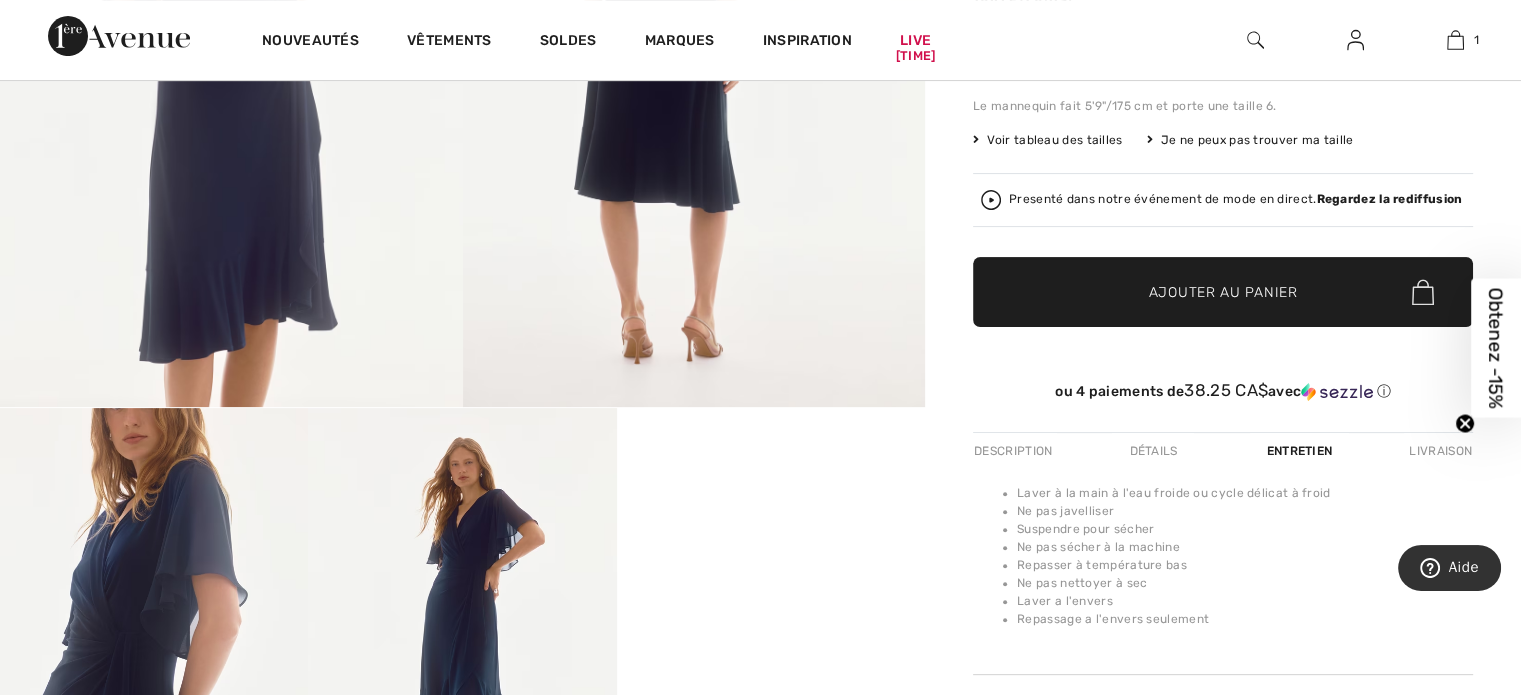 click on "Détails" at bounding box center [1153, 451] 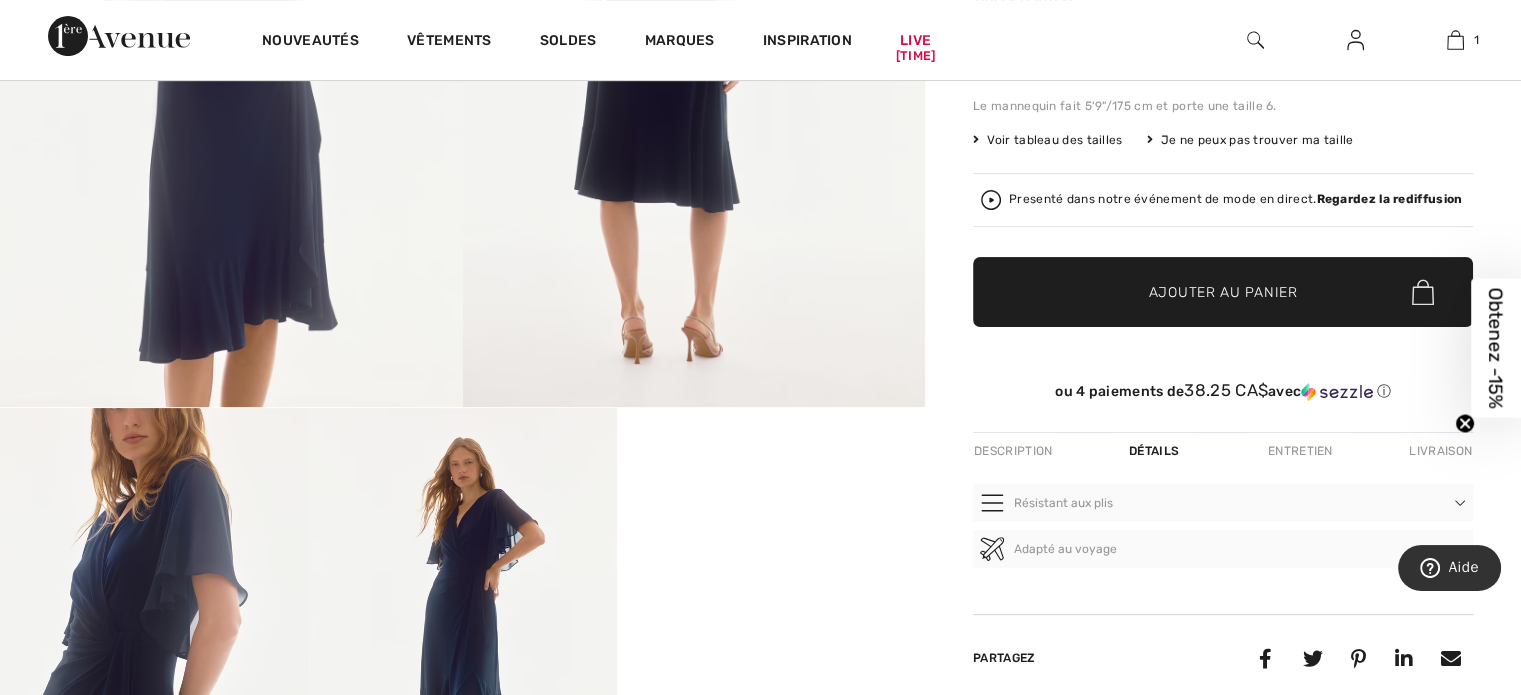 scroll, scrollTop: 0, scrollLeft: 0, axis: both 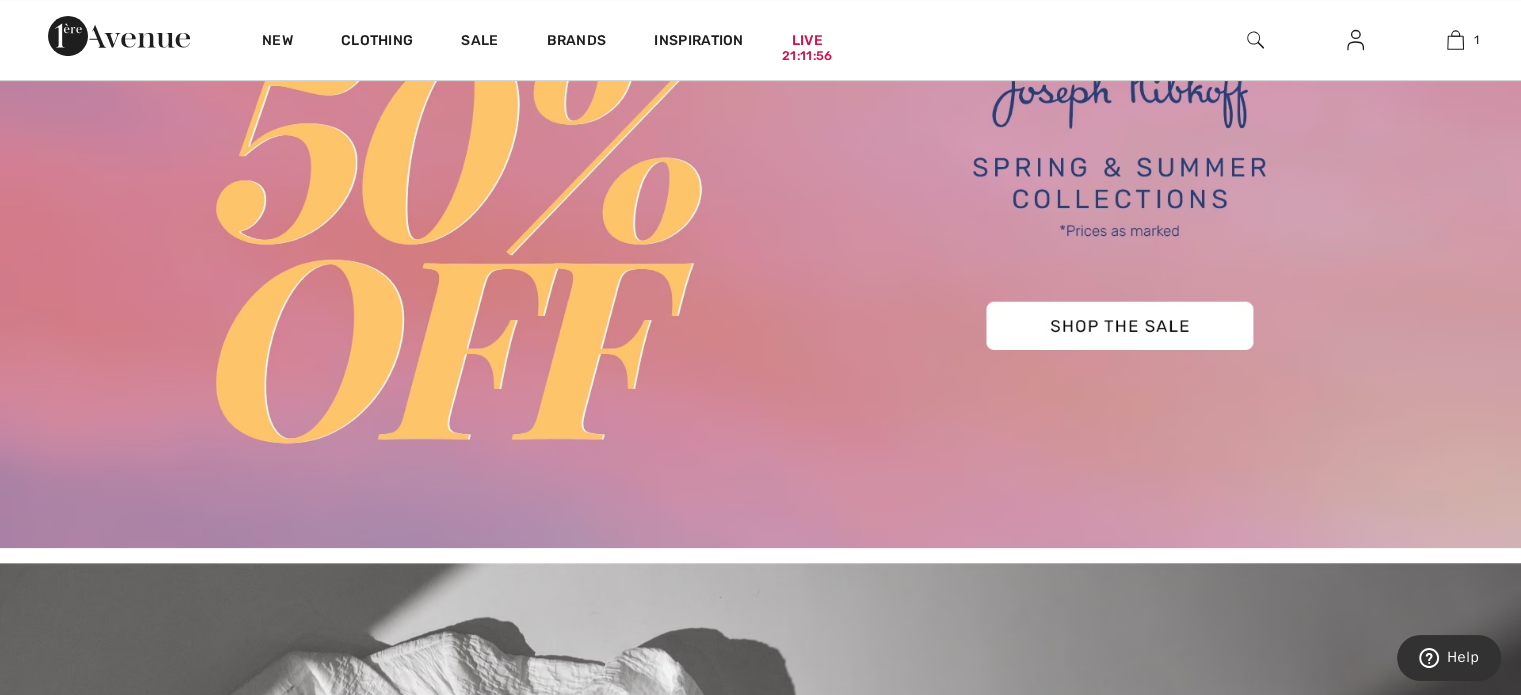click at bounding box center [760, 183] 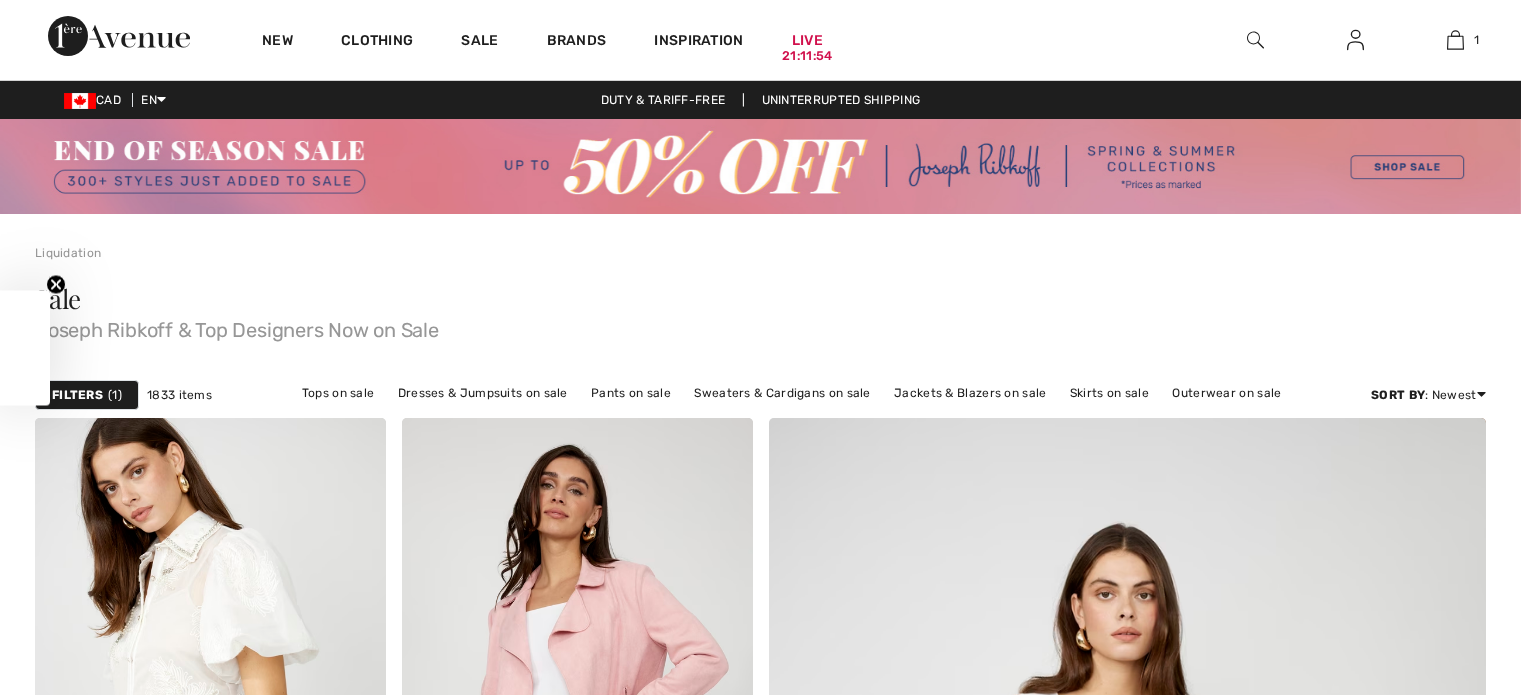 scroll, scrollTop: 0, scrollLeft: 0, axis: both 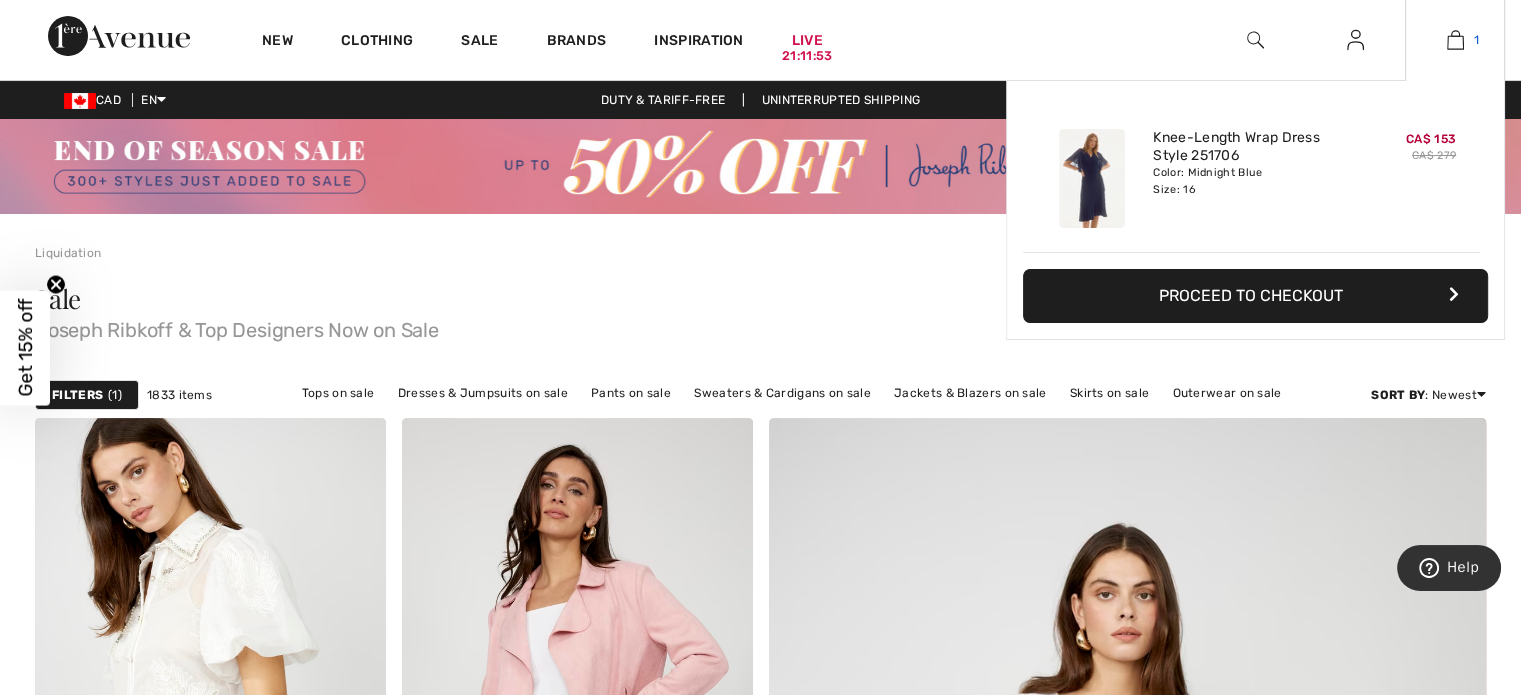 click at bounding box center (1455, 40) 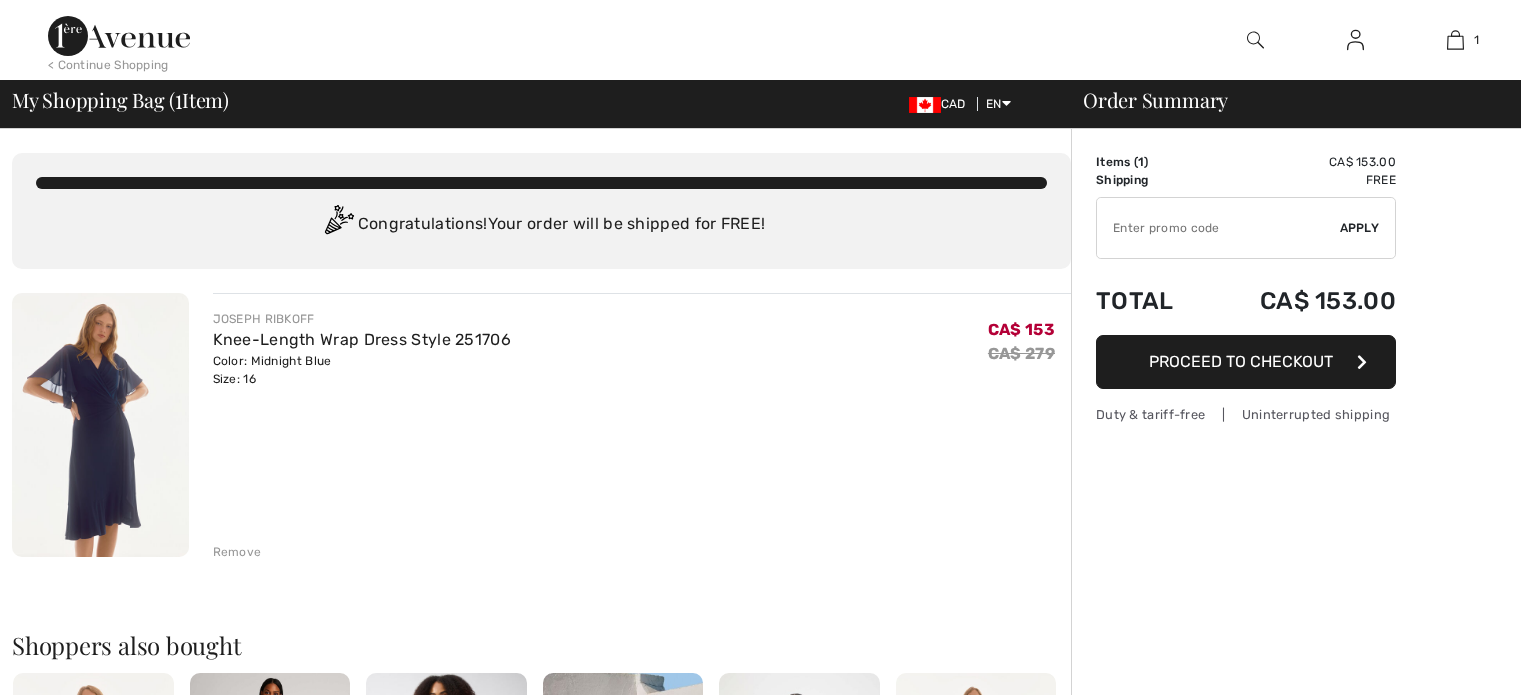 scroll, scrollTop: 0, scrollLeft: 0, axis: both 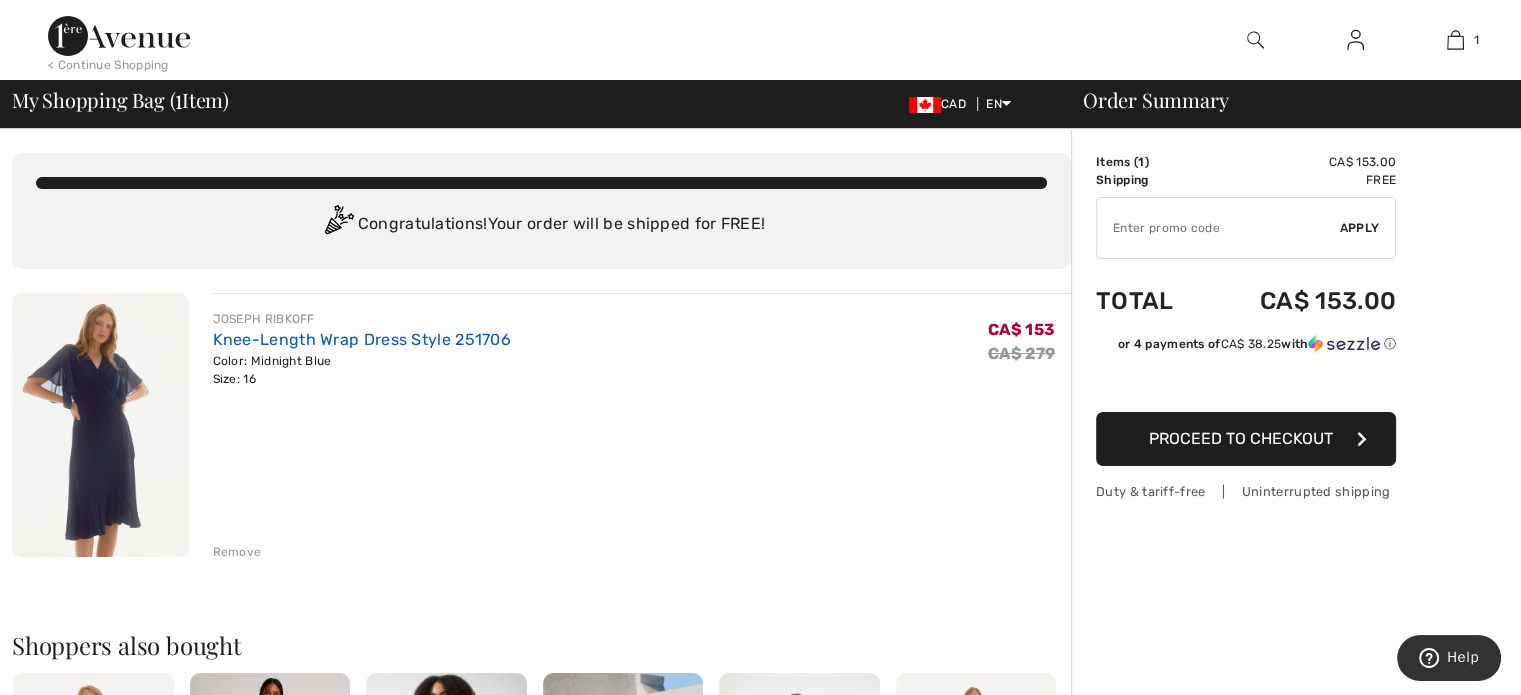 click on "Knee-Length Wrap Dress Style 251706" at bounding box center (362, 339) 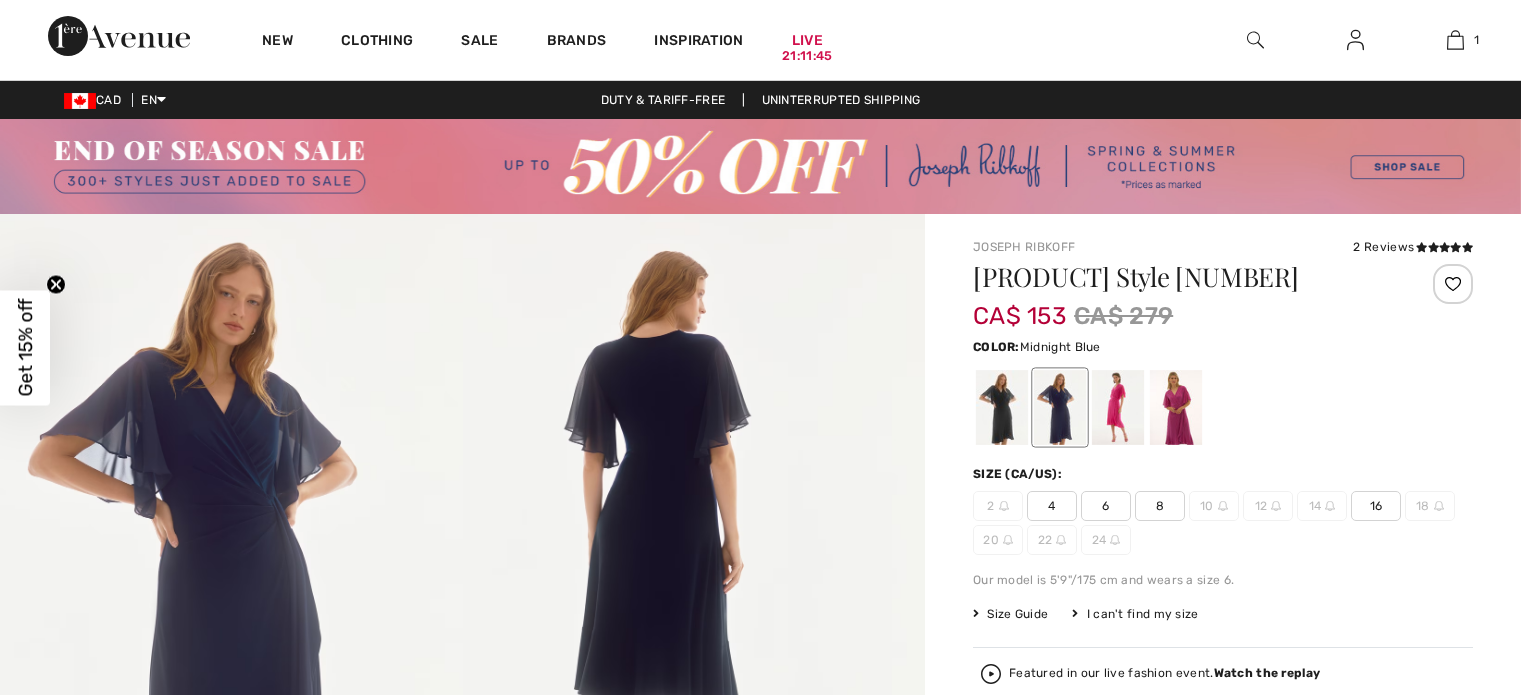 scroll, scrollTop: 0, scrollLeft: 0, axis: both 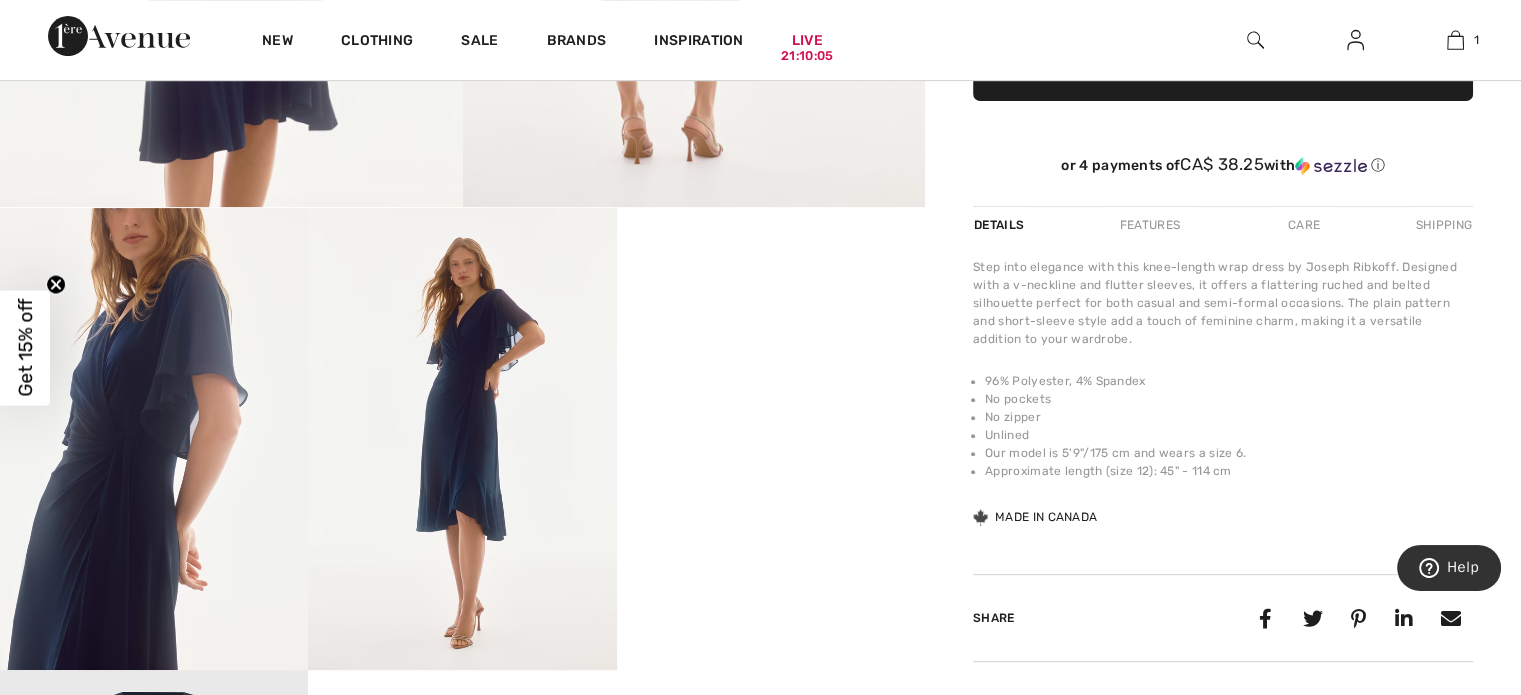 click at bounding box center [462, 439] 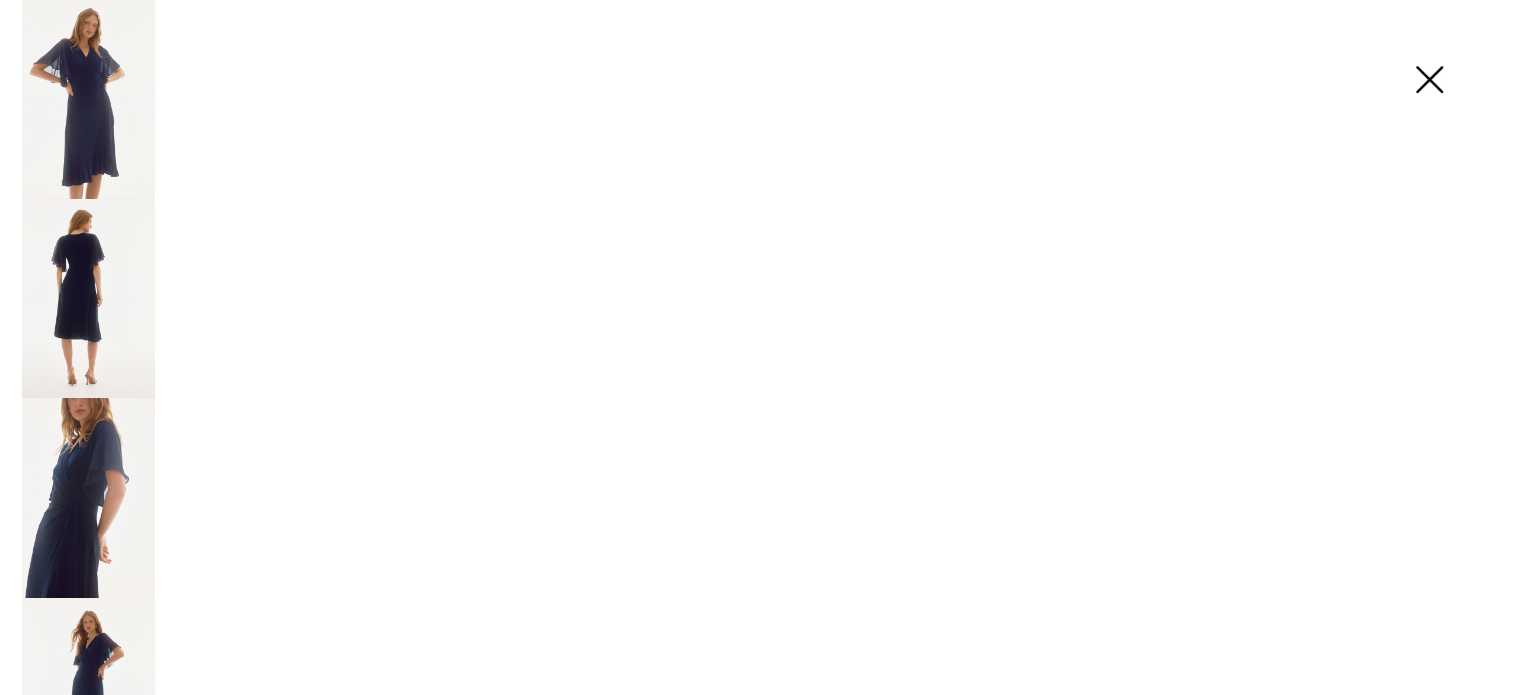 scroll, scrollTop: 701, scrollLeft: 0, axis: vertical 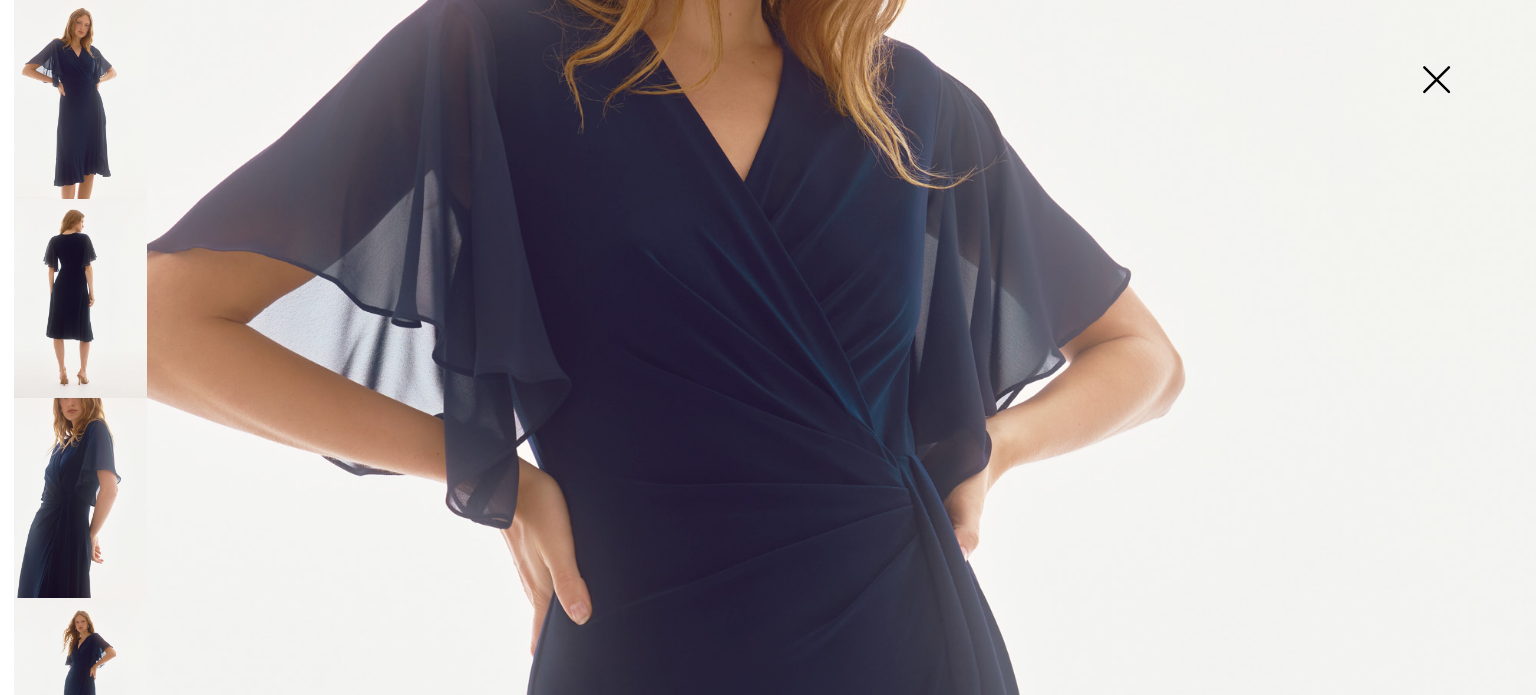 click at bounding box center [80, 697] 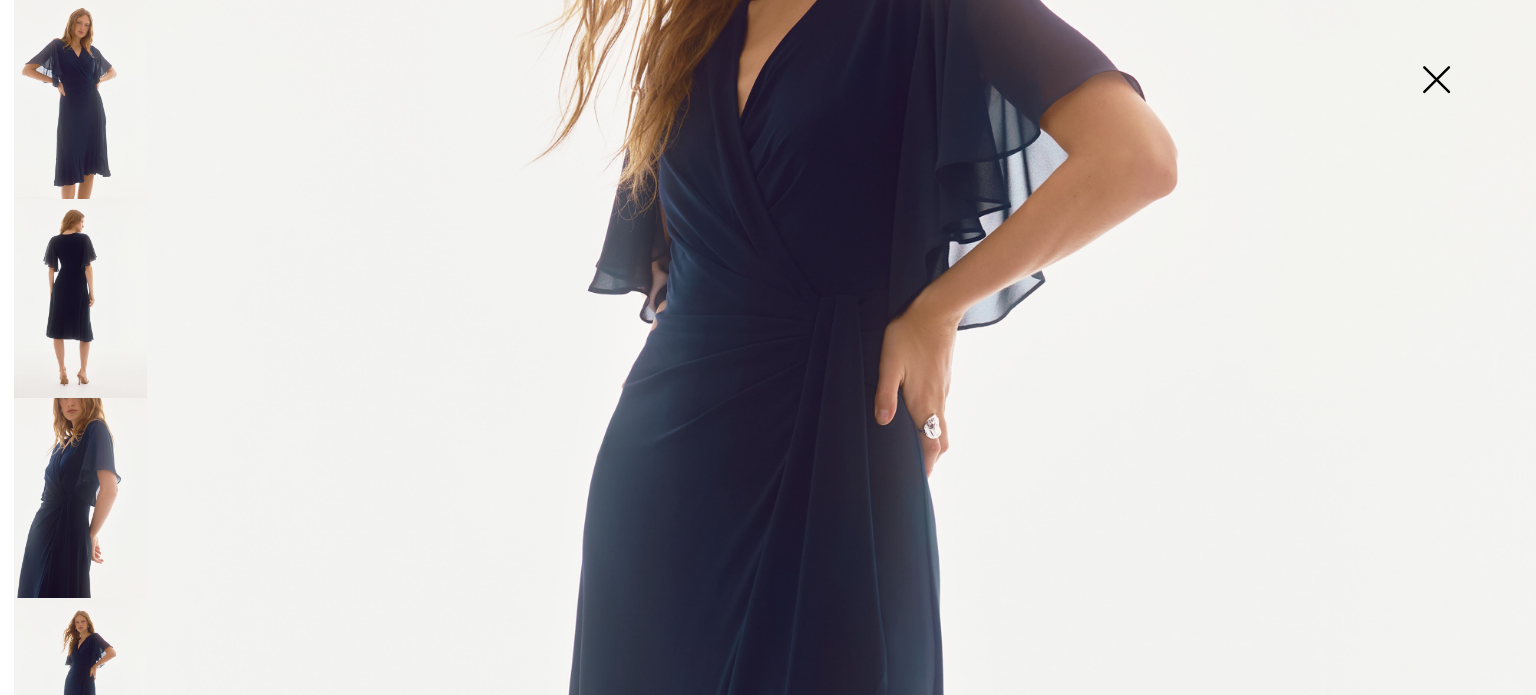 click at bounding box center [1436, 81] 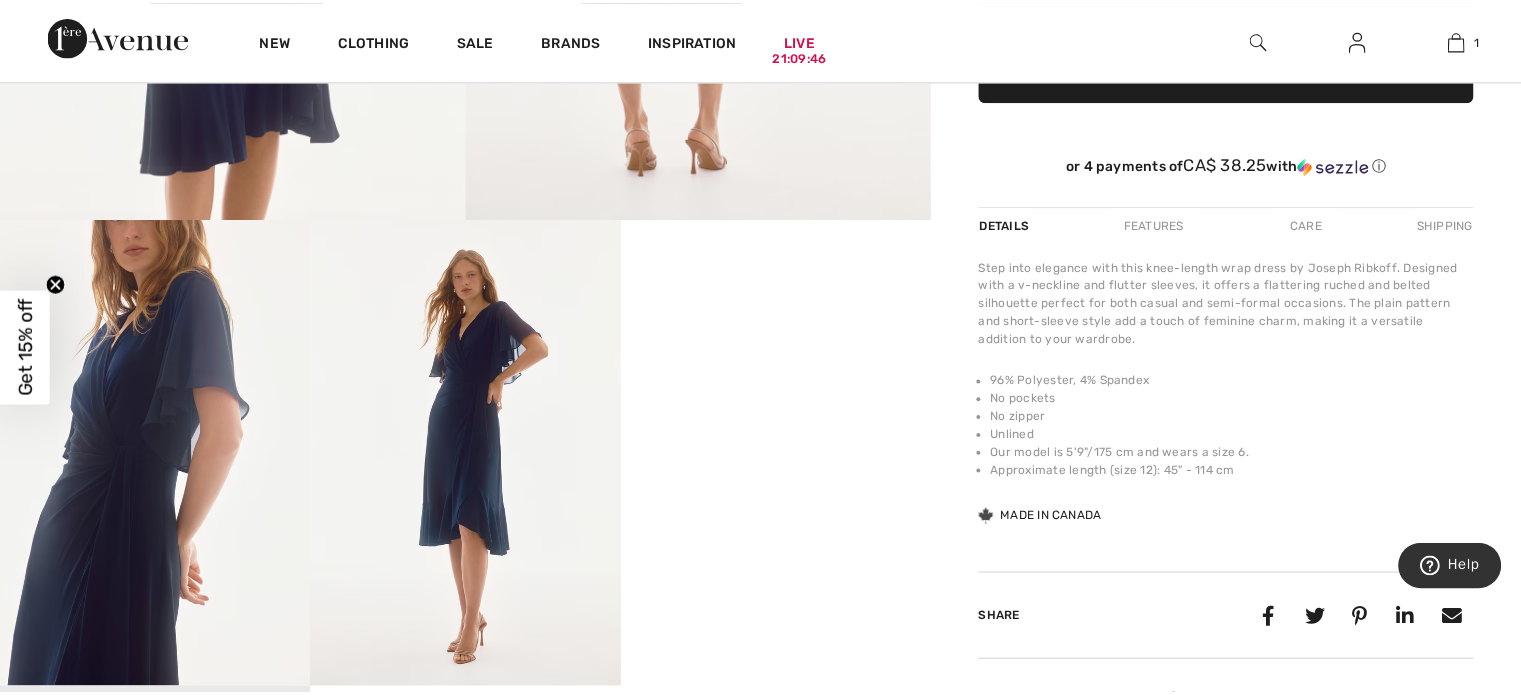 scroll, scrollTop: 700, scrollLeft: 0, axis: vertical 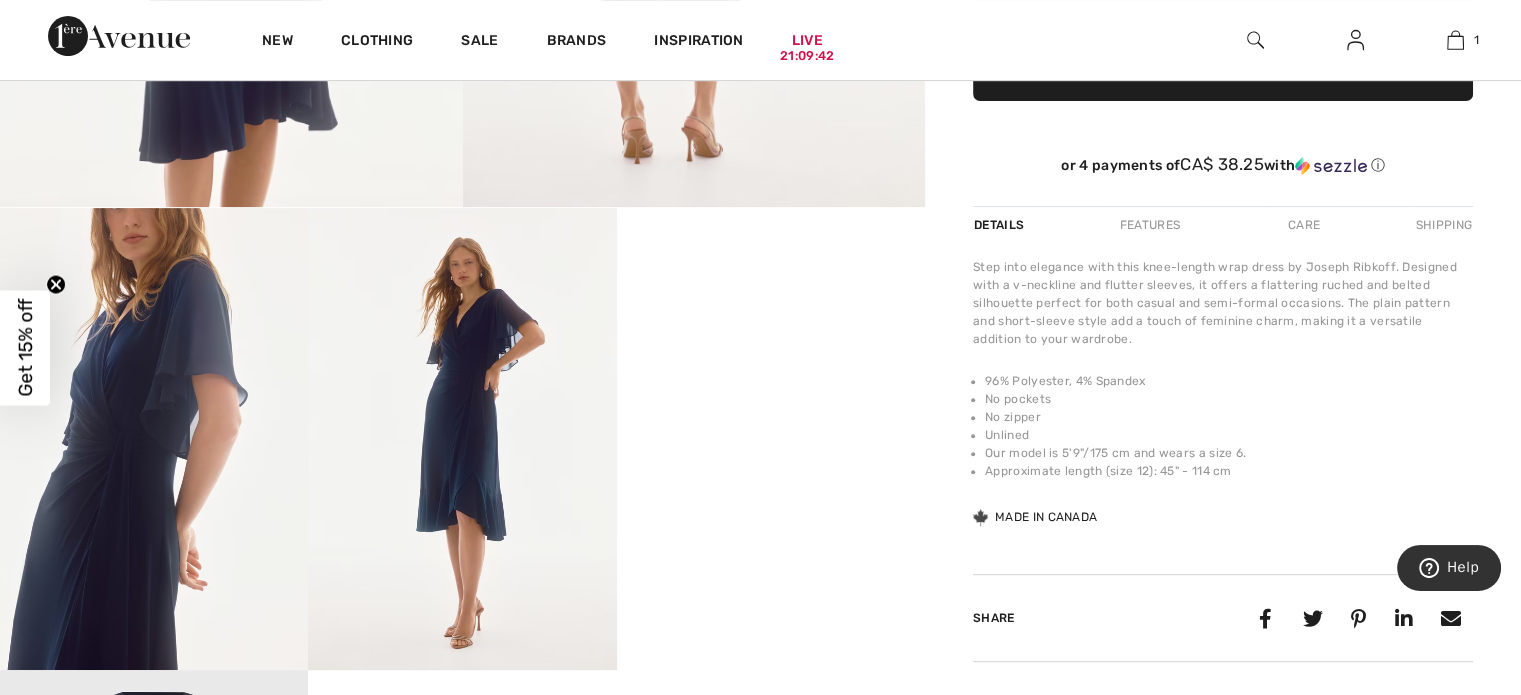 click on "Features" at bounding box center (1150, 225) 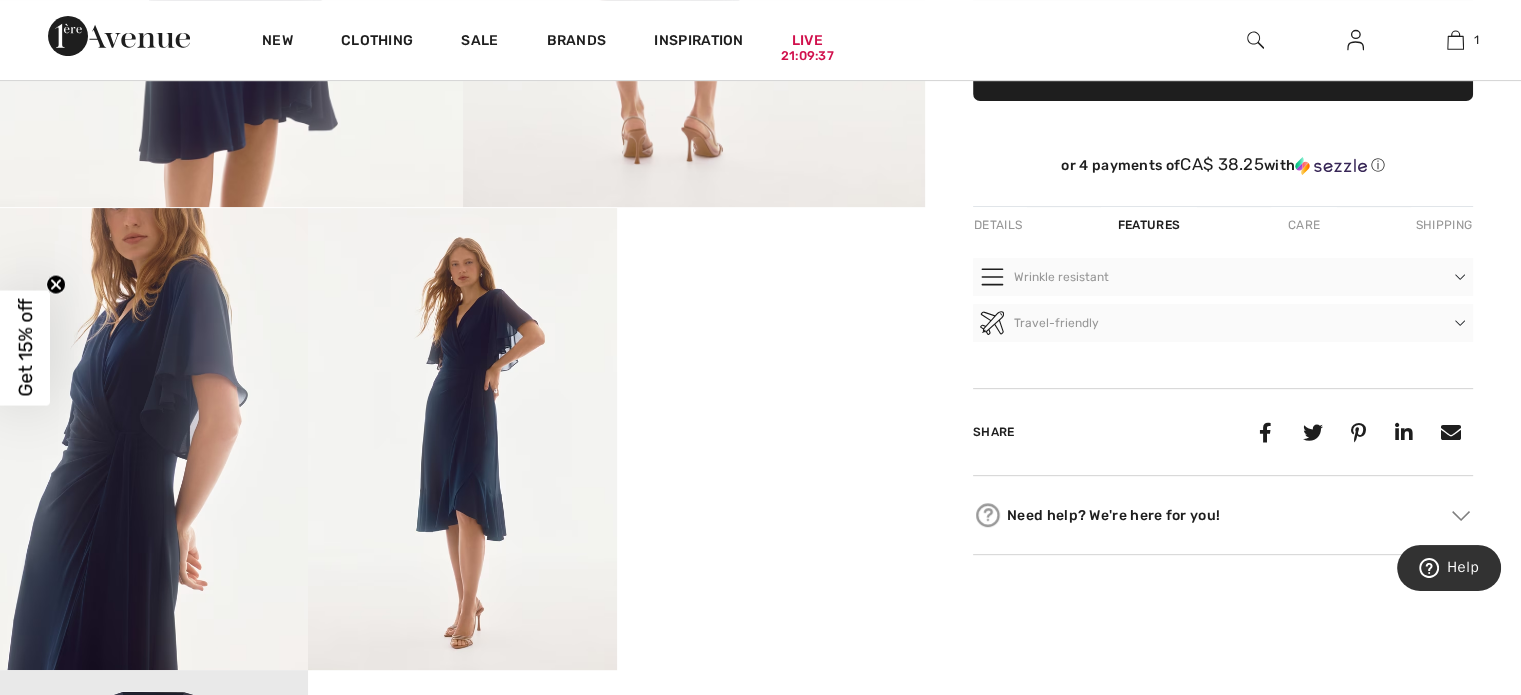 click on "Shipping" at bounding box center [1442, 225] 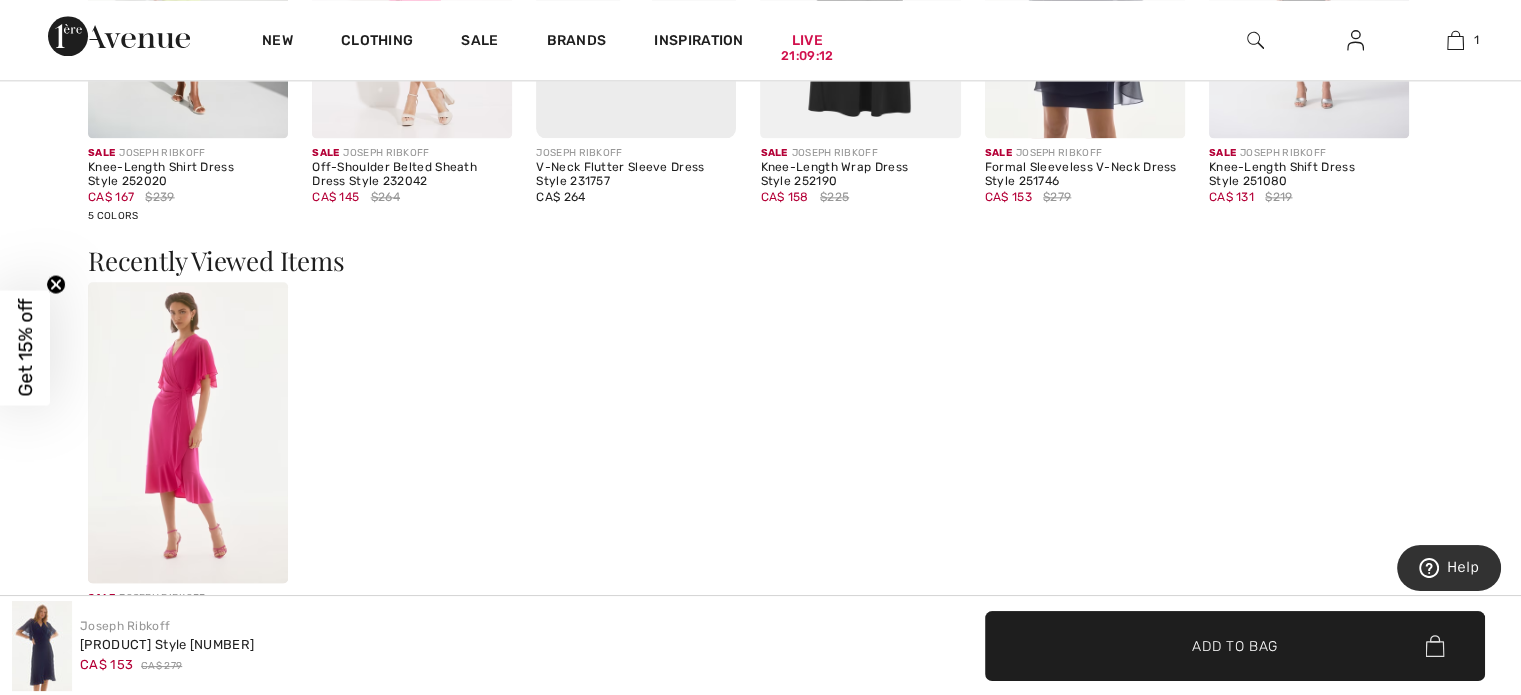 scroll, scrollTop: 2600, scrollLeft: 0, axis: vertical 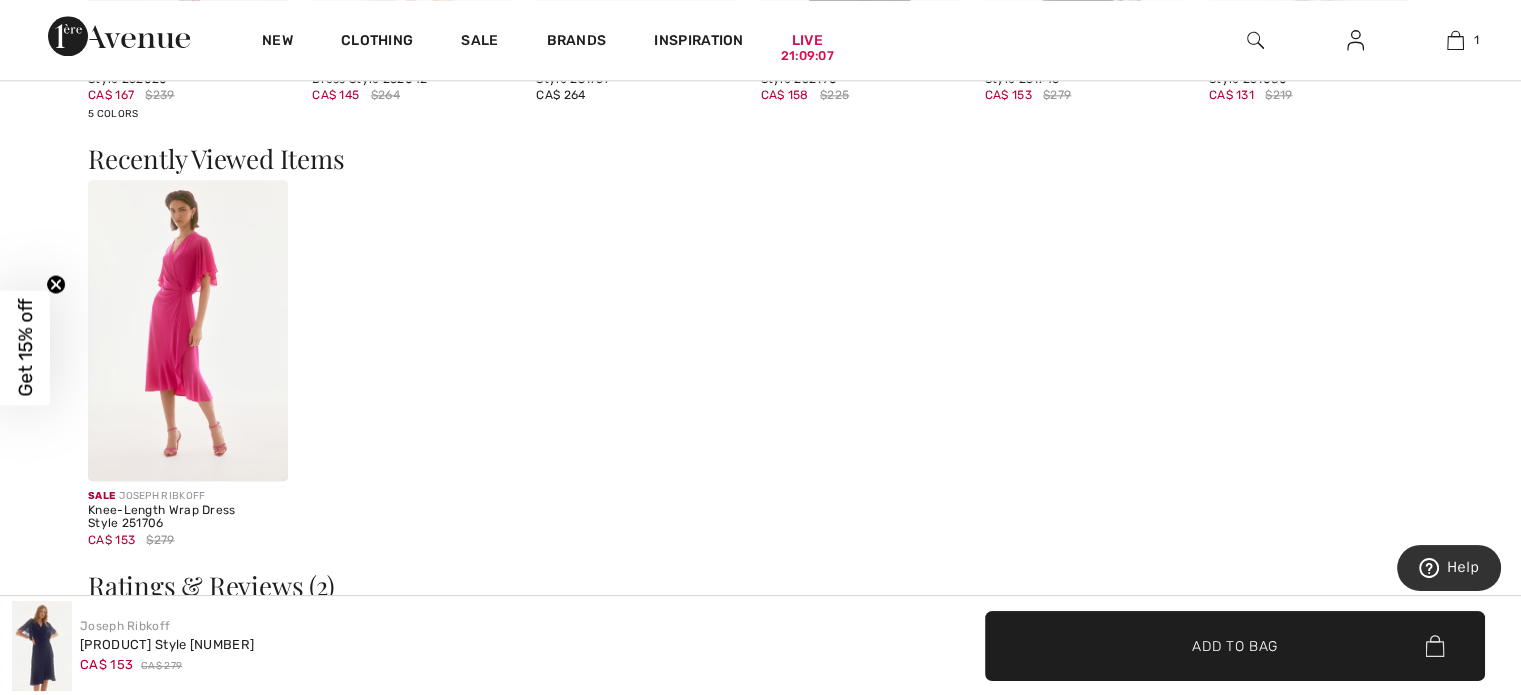 click on "Knee-Length Wrap Dress Style 251706" at bounding box center [188, 518] 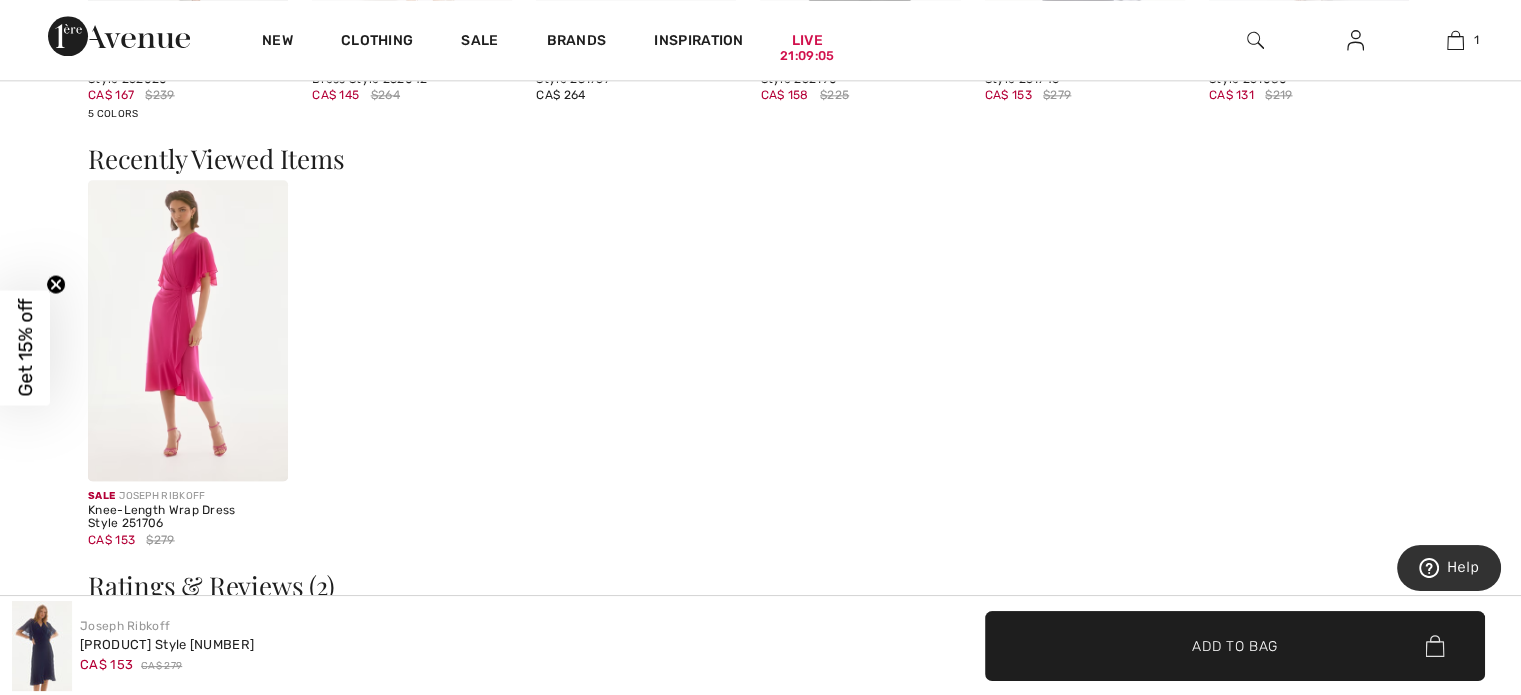click at bounding box center [188, 330] 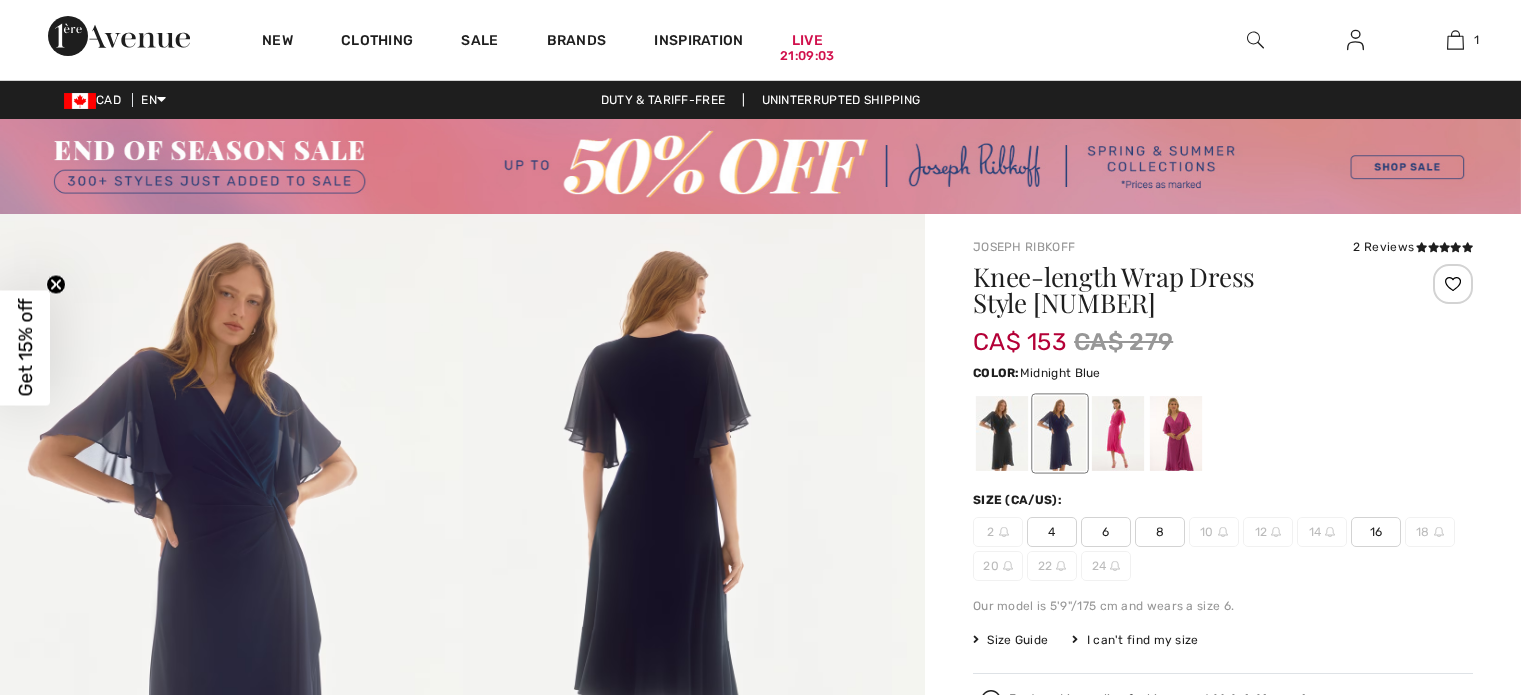 scroll, scrollTop: 0, scrollLeft: 0, axis: both 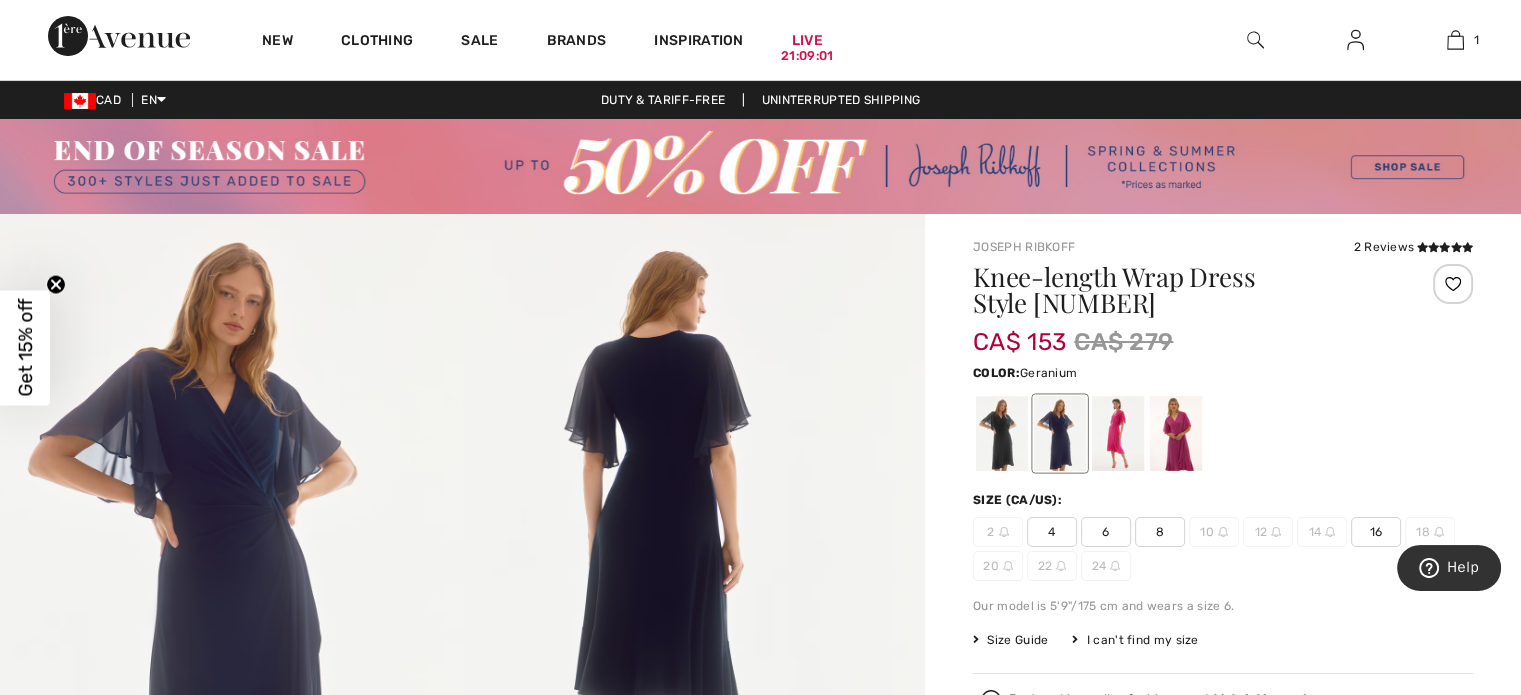 click at bounding box center [1118, 433] 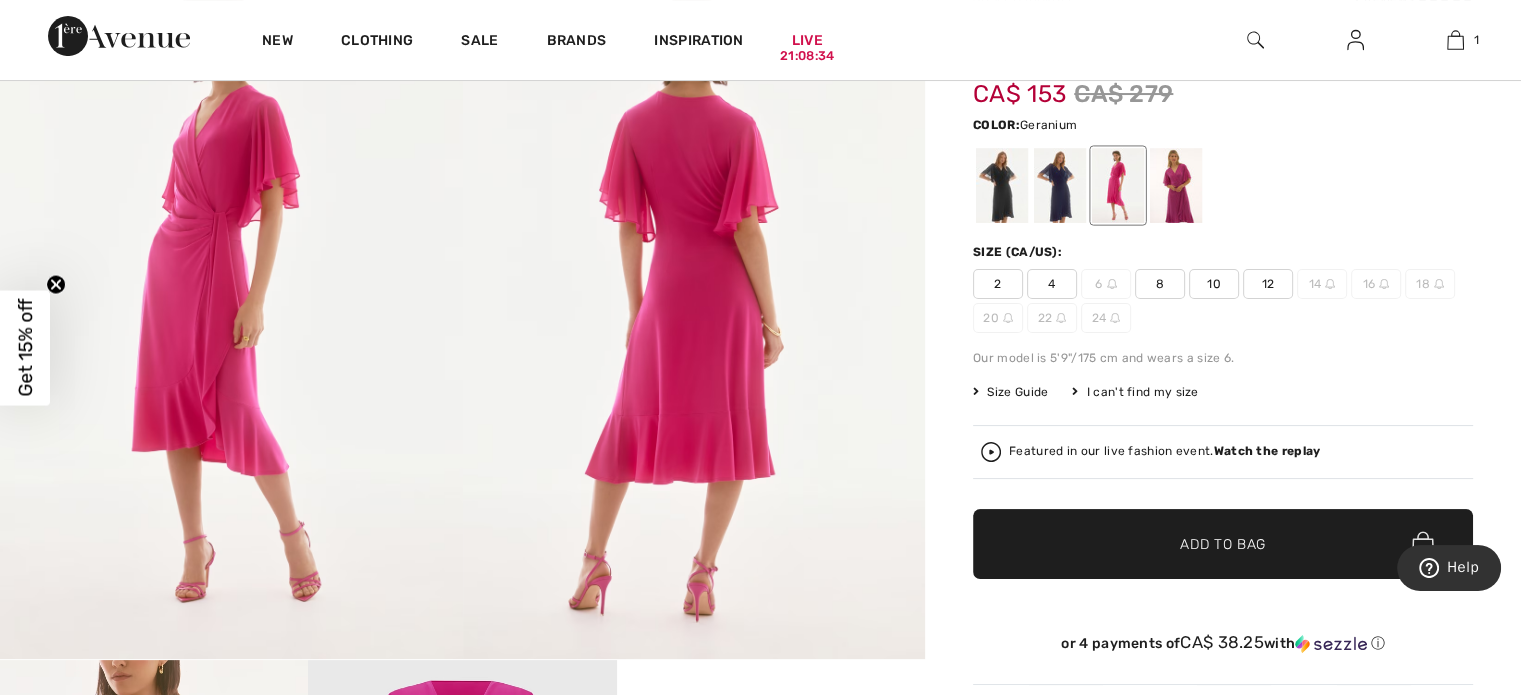 scroll, scrollTop: 0, scrollLeft: 0, axis: both 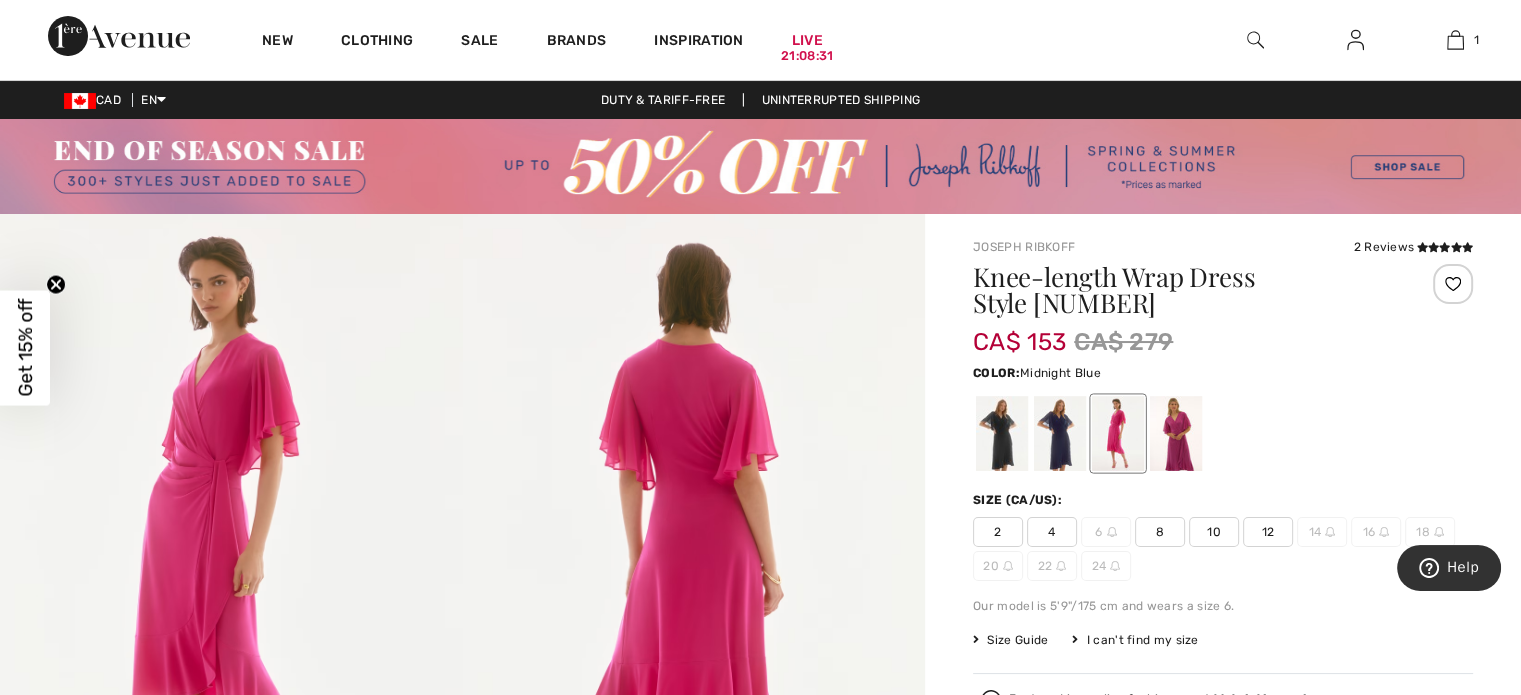 click at bounding box center [1060, 433] 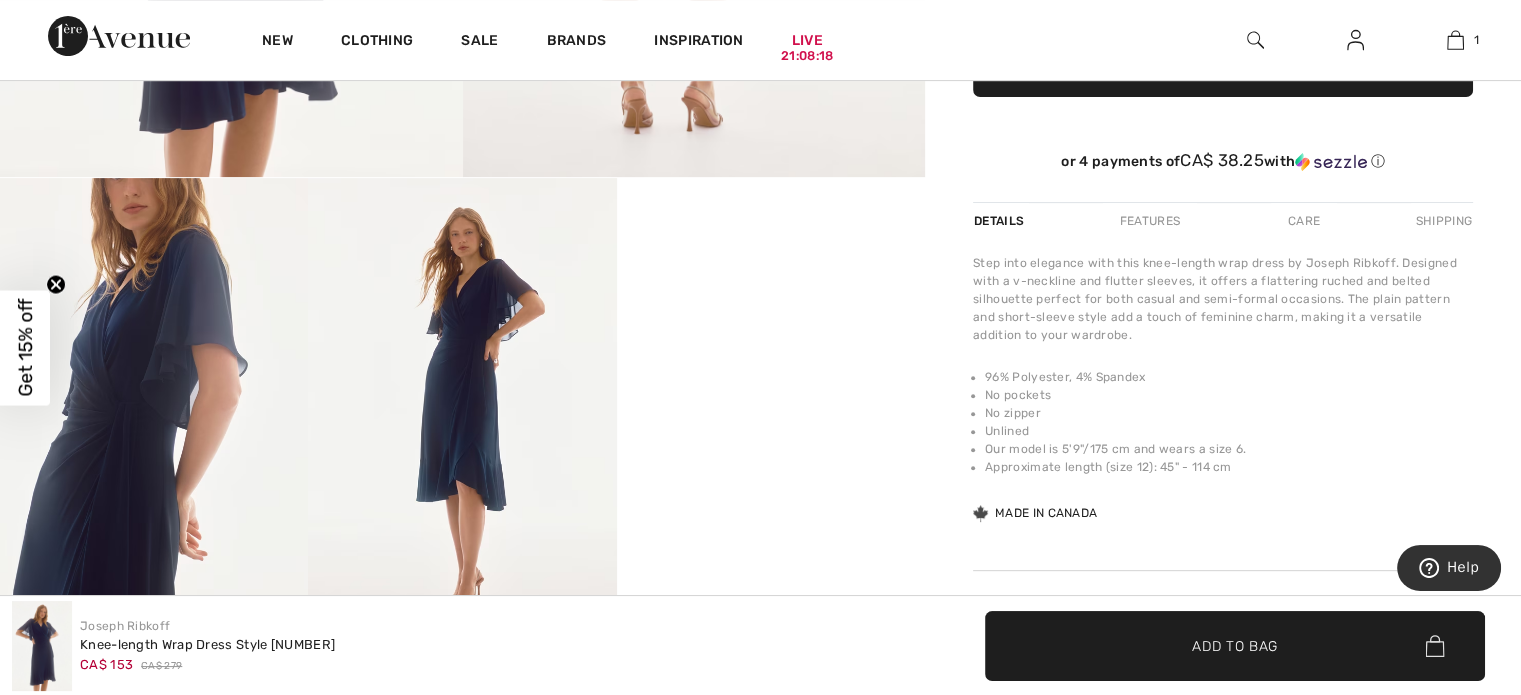 scroll, scrollTop: 400, scrollLeft: 0, axis: vertical 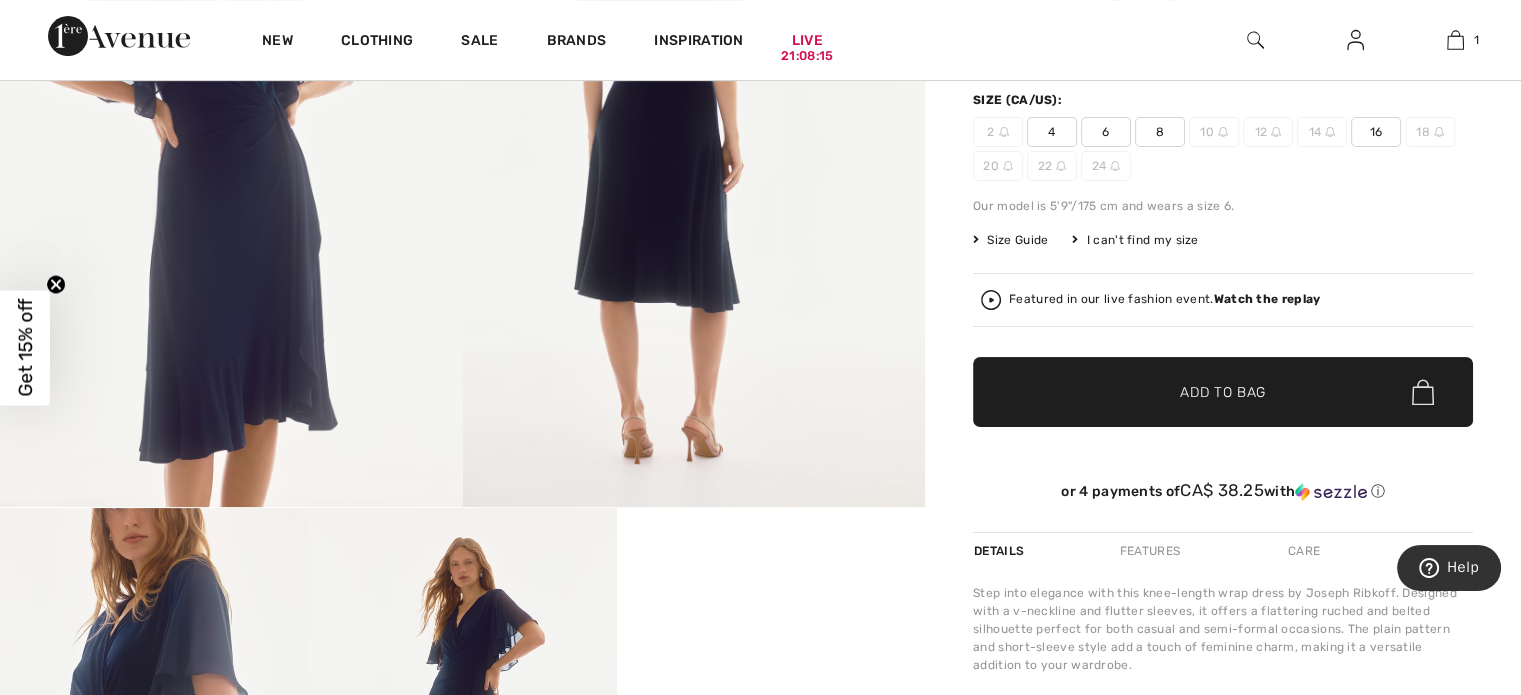click on "Size Guide" at bounding box center [1010, 240] 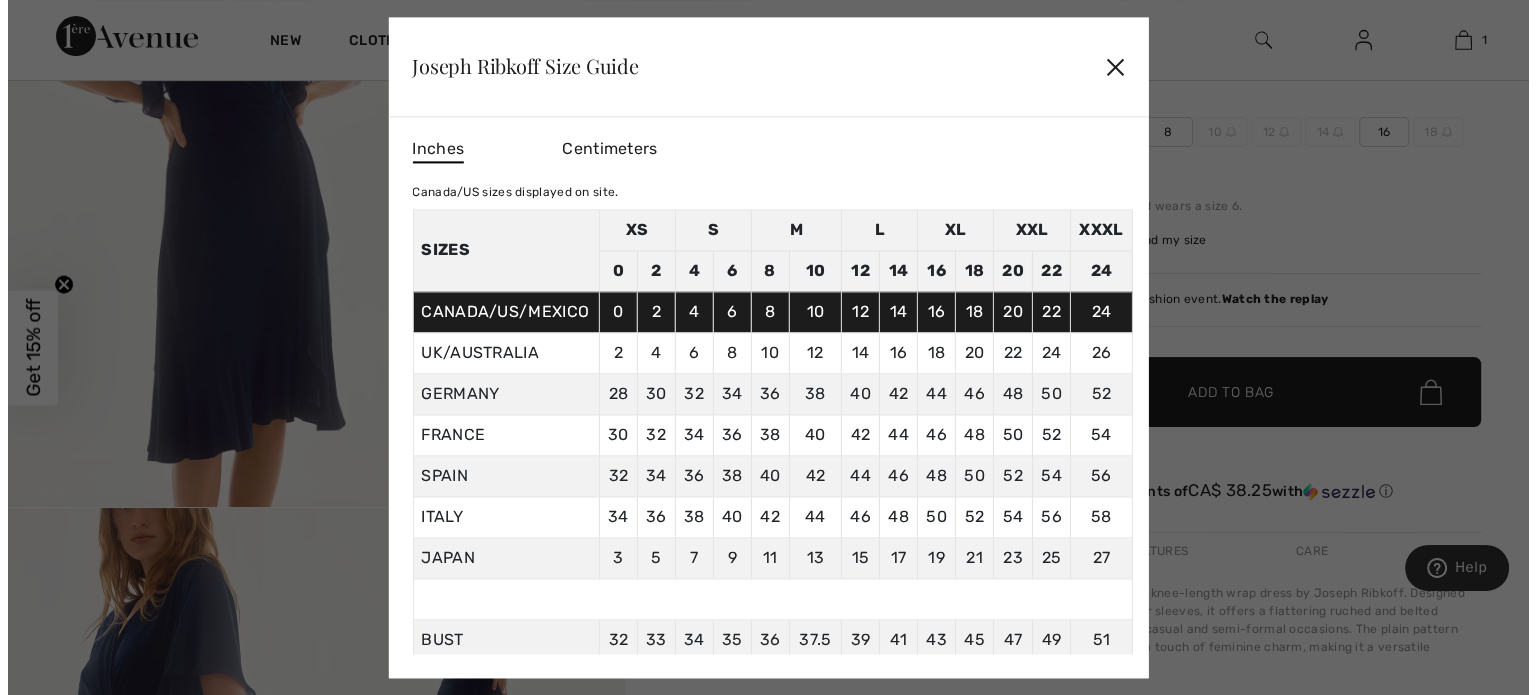 scroll, scrollTop: 401, scrollLeft: 0, axis: vertical 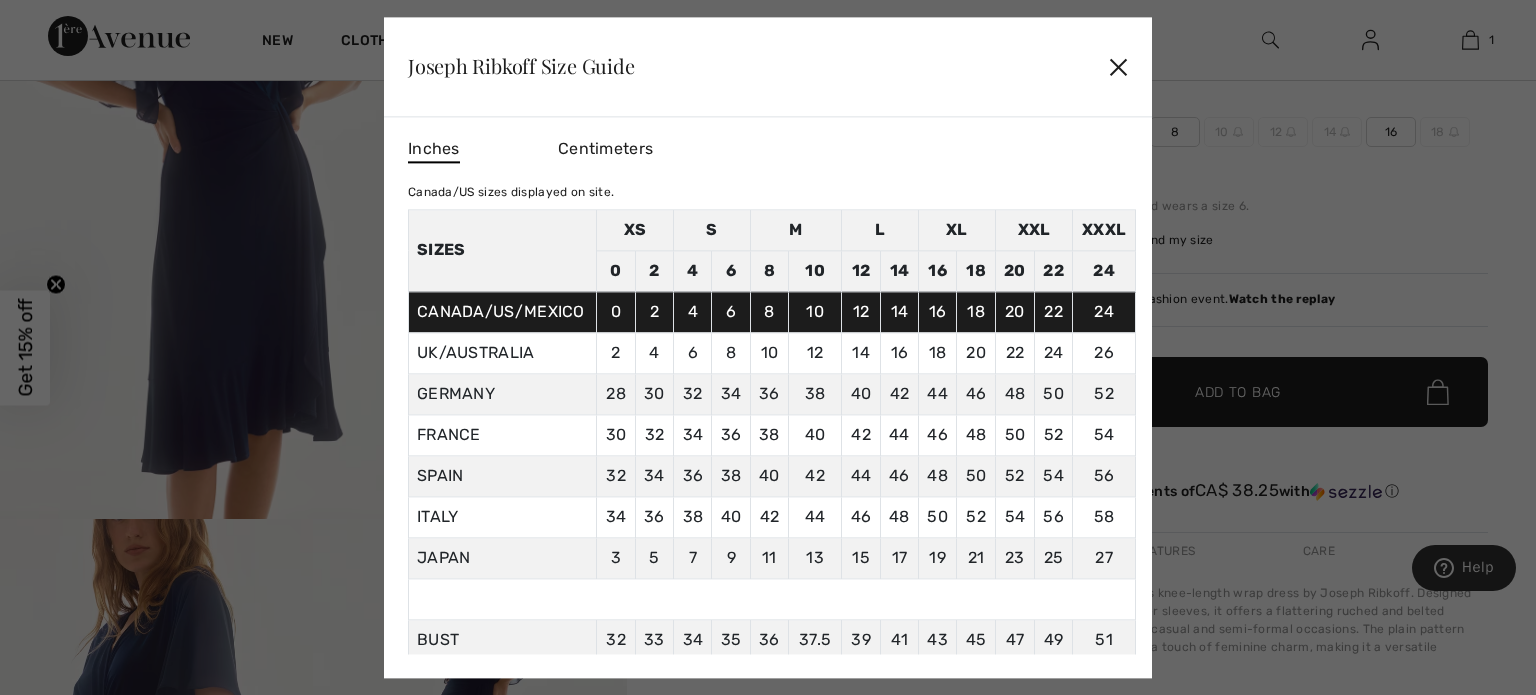 click on "✕" at bounding box center [1118, 67] 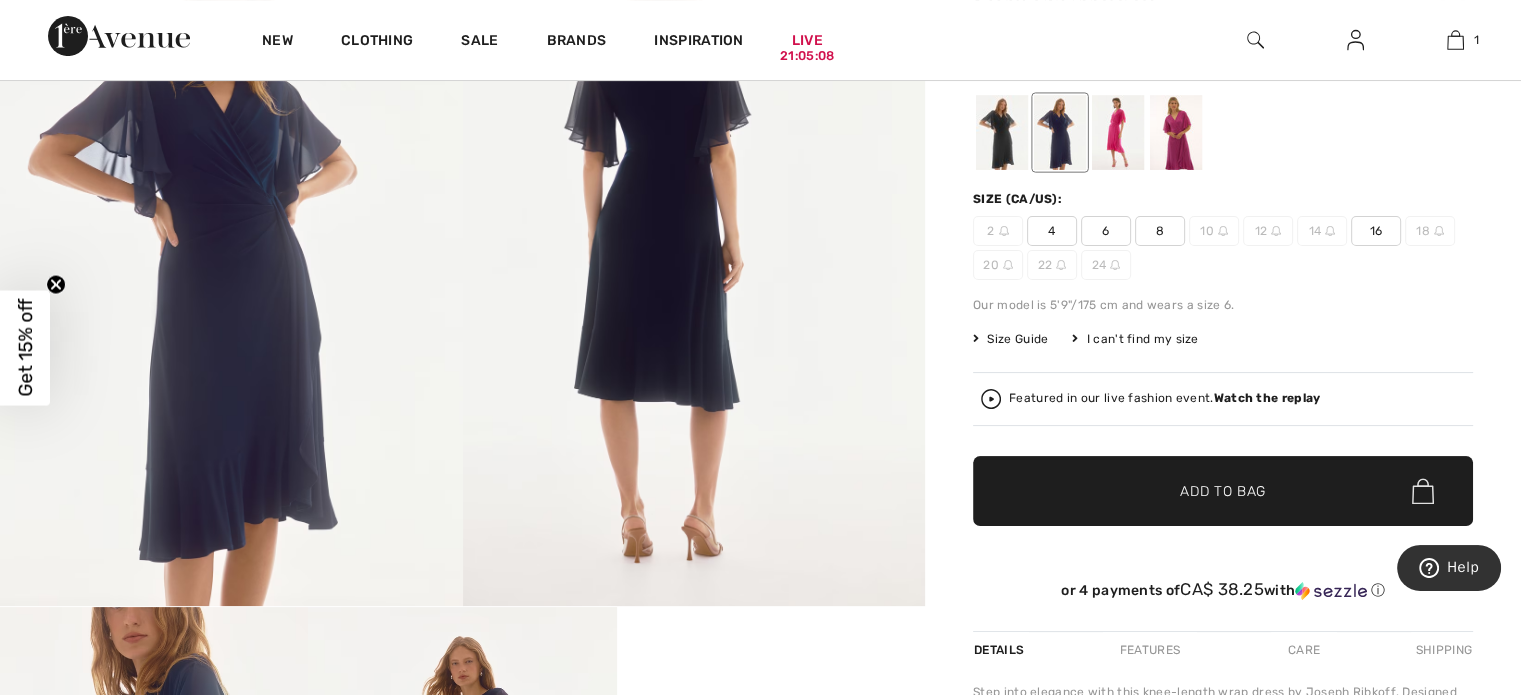 scroll, scrollTop: 200, scrollLeft: 0, axis: vertical 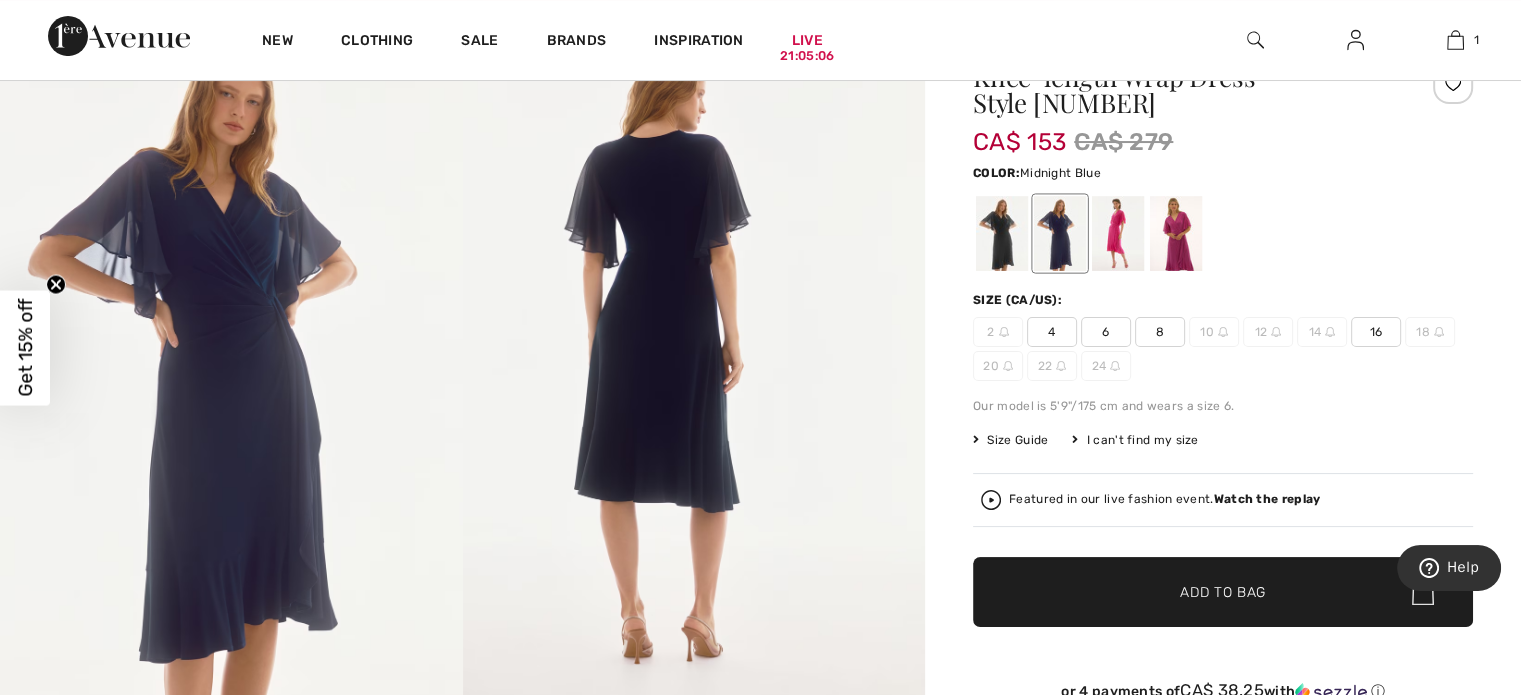 click on "Size Guide" at bounding box center (1010, 440) 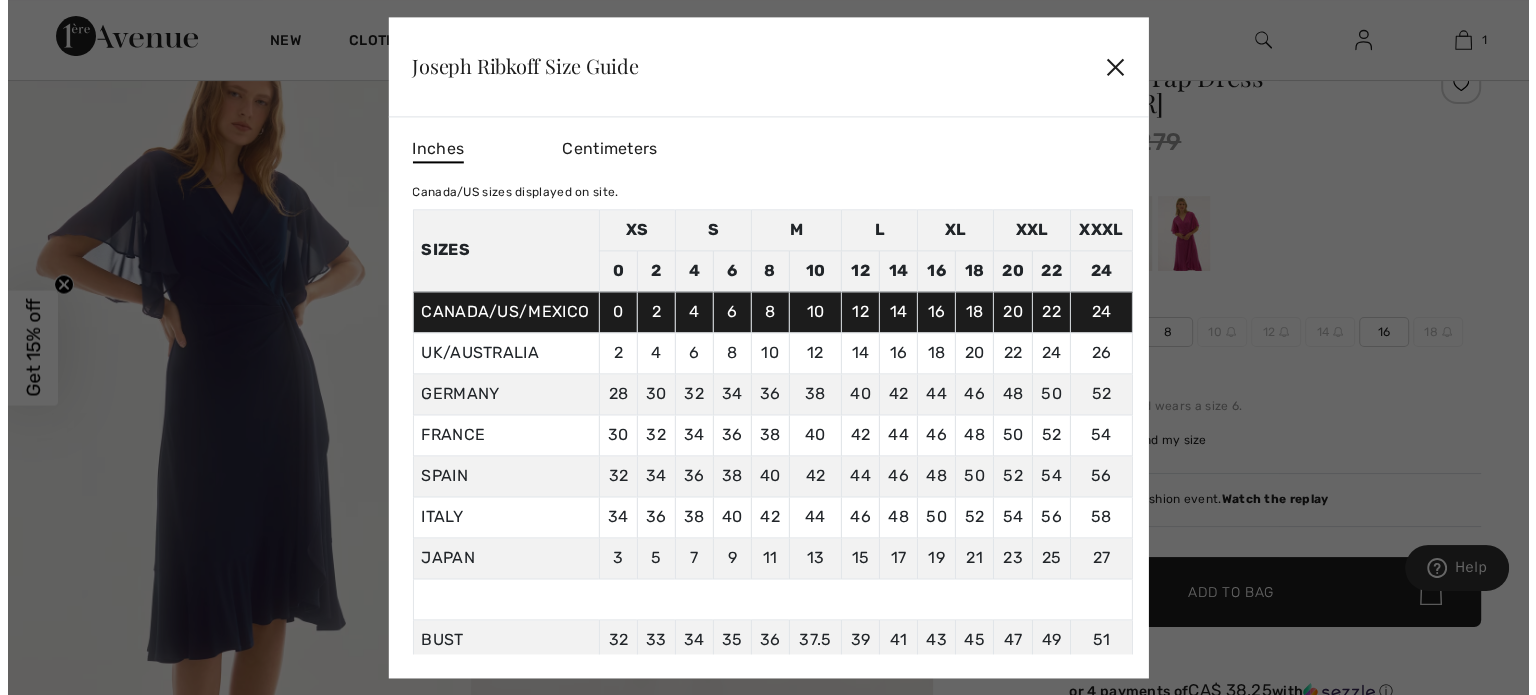 scroll, scrollTop: 201, scrollLeft: 0, axis: vertical 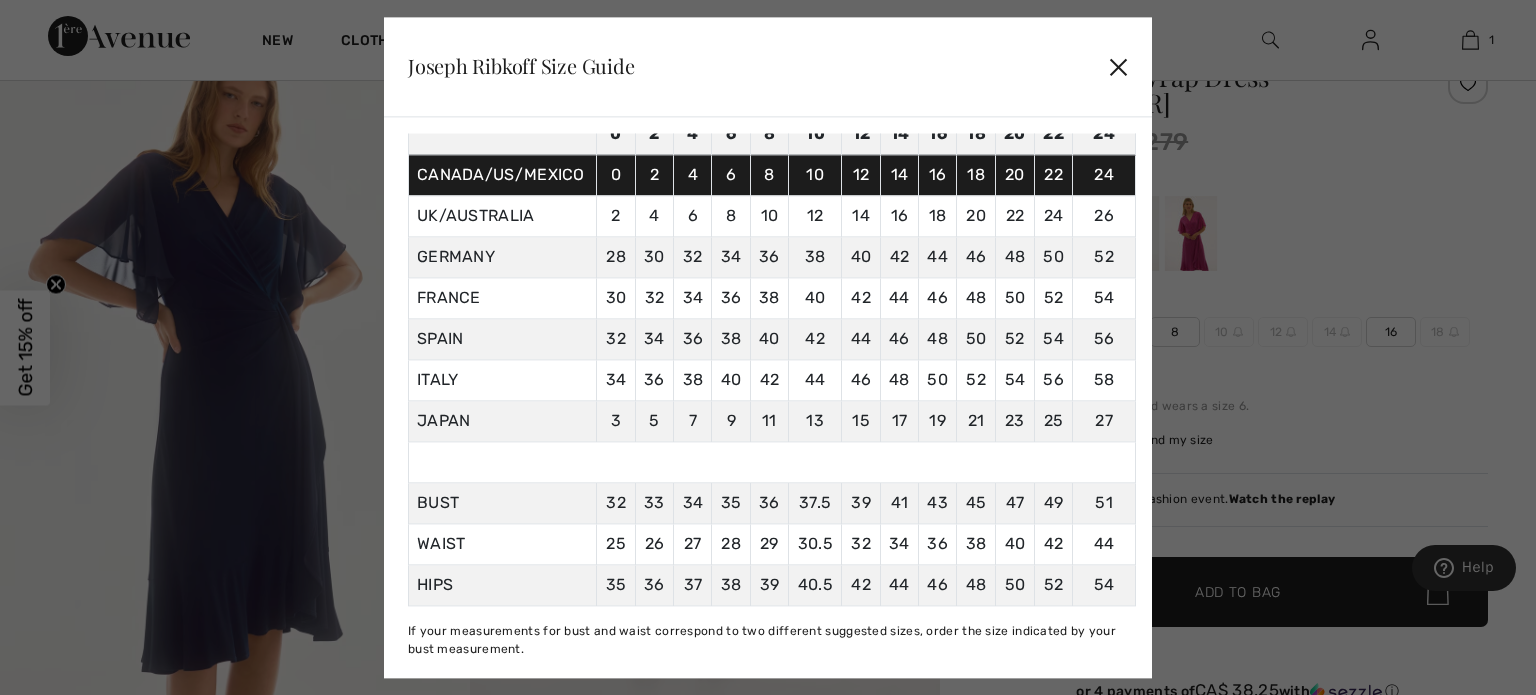 click at bounding box center (768, 347) 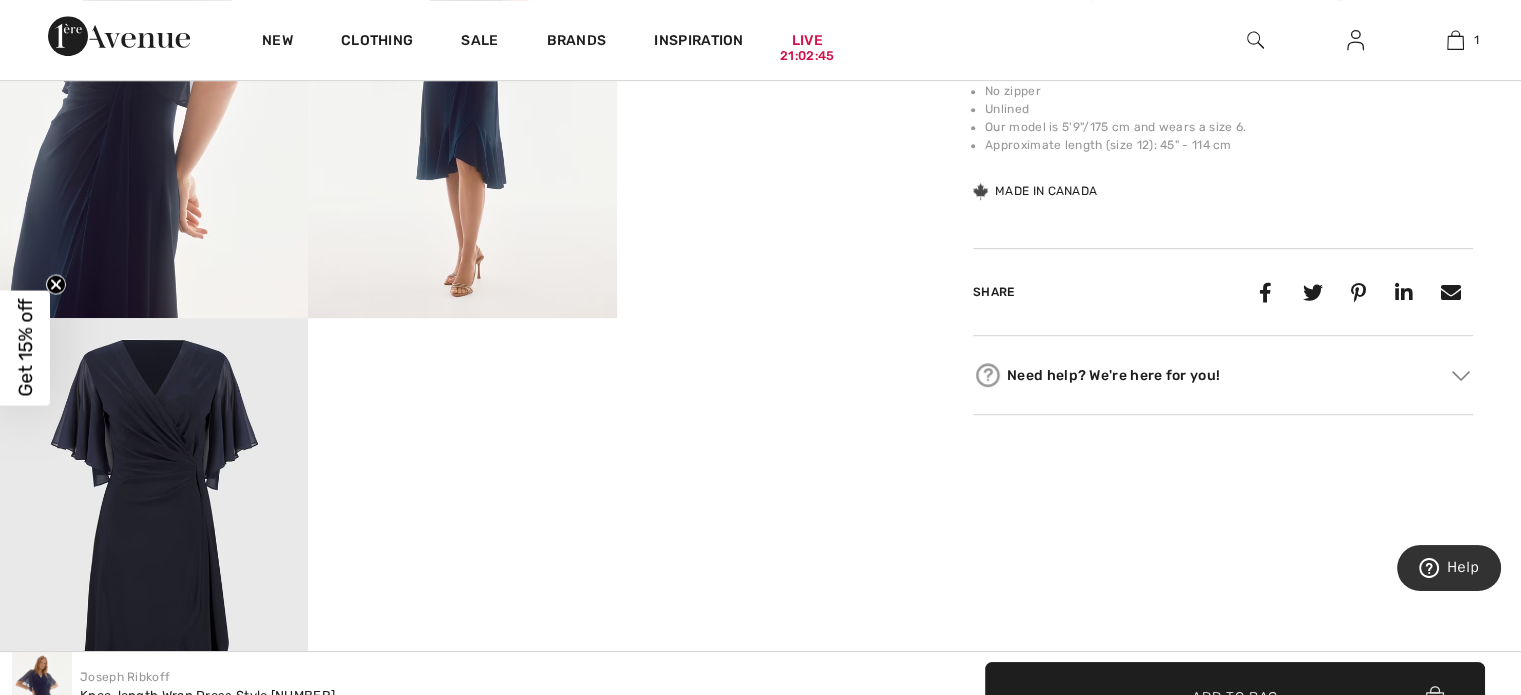 scroll, scrollTop: 1100, scrollLeft: 0, axis: vertical 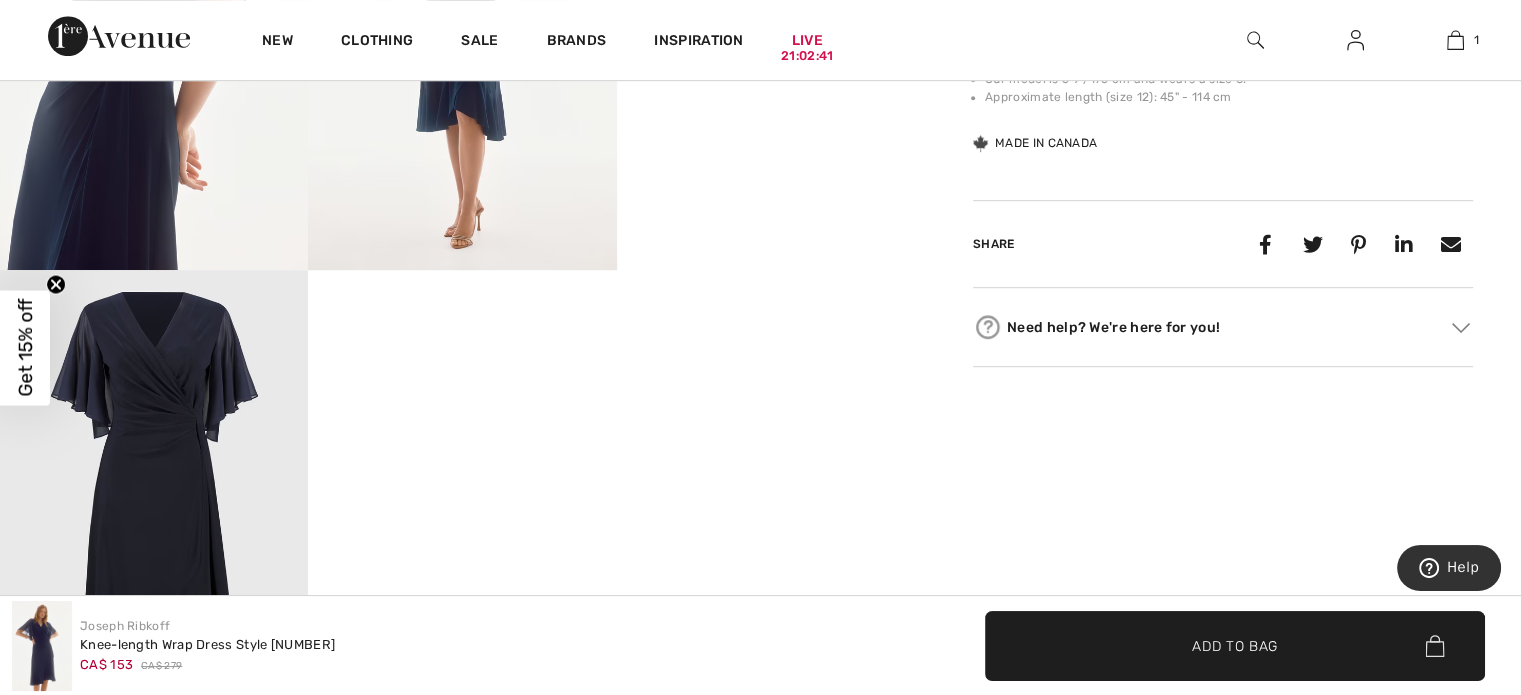 click on "Get 15% off" at bounding box center [25, 347] 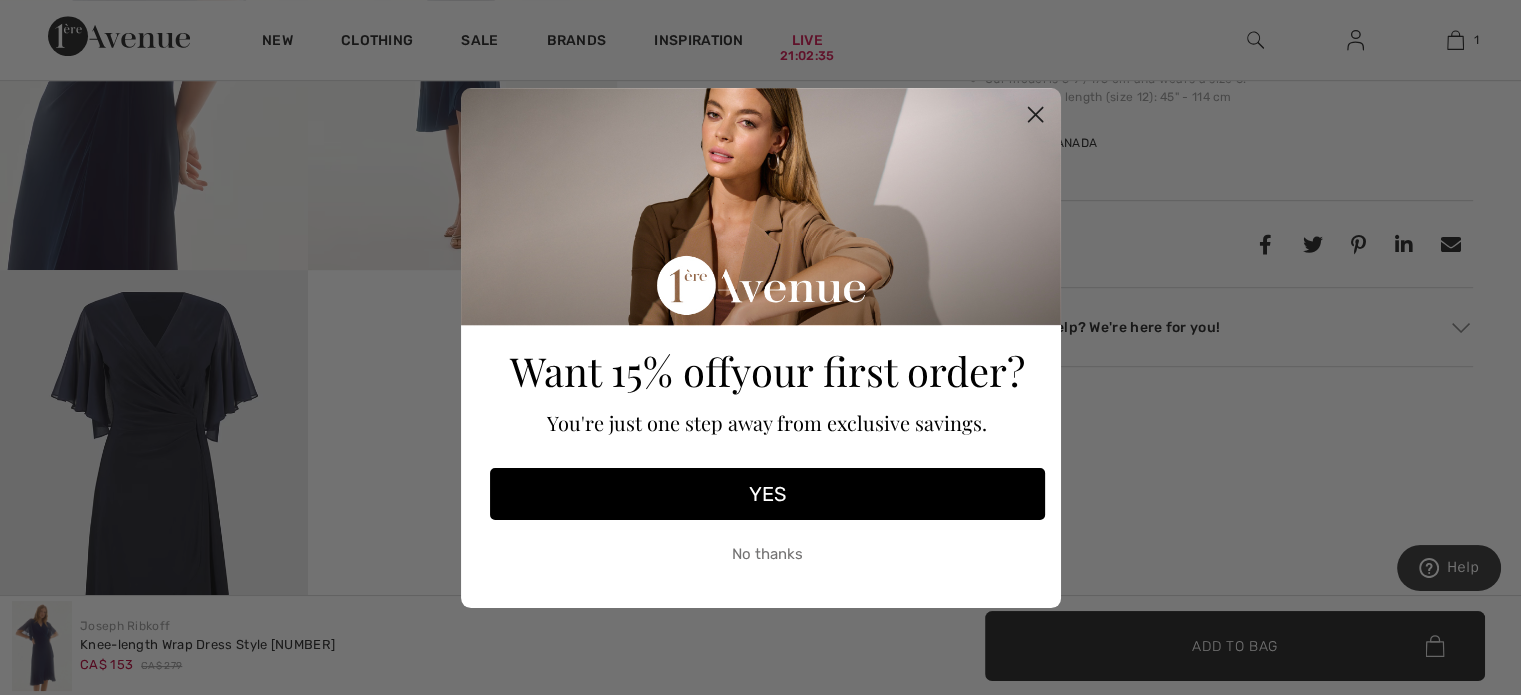 click on "YES" at bounding box center [767, 494] 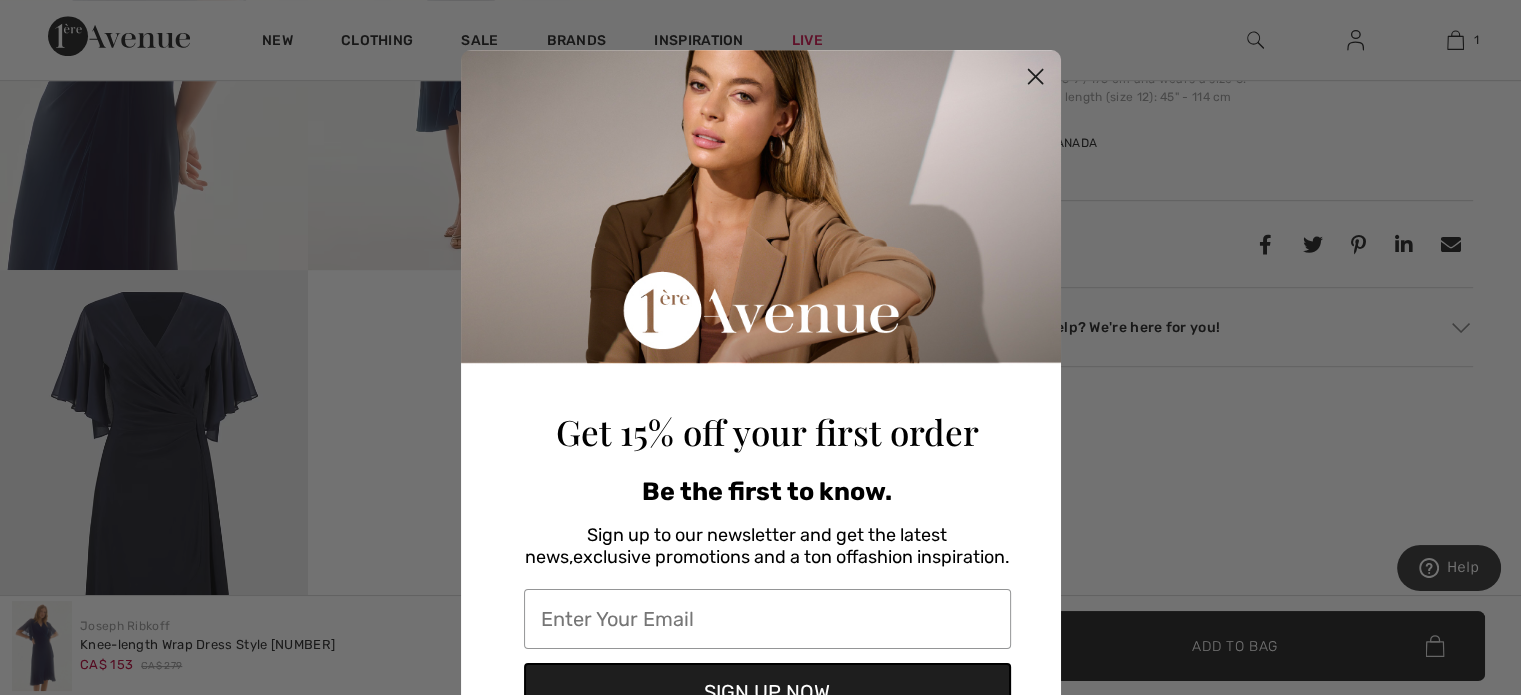 click 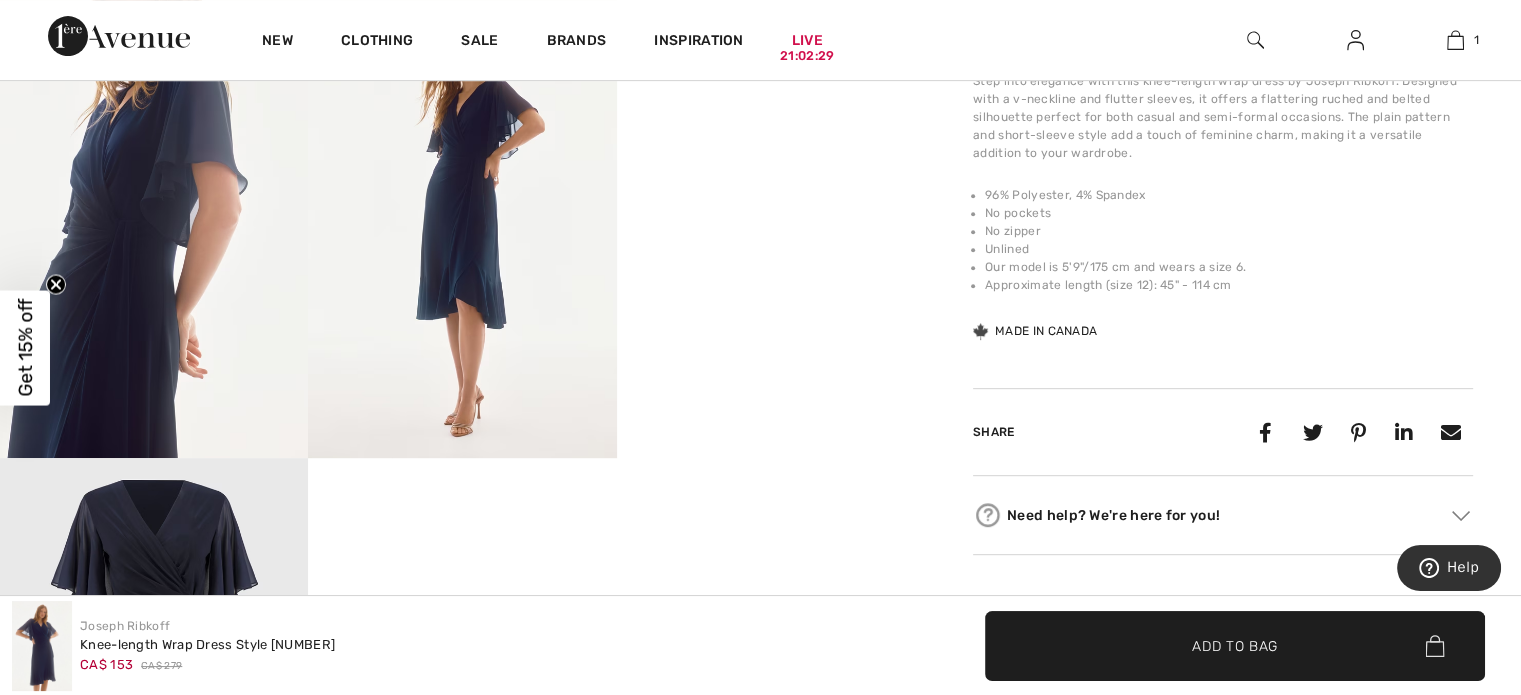 scroll, scrollTop: 900, scrollLeft: 0, axis: vertical 